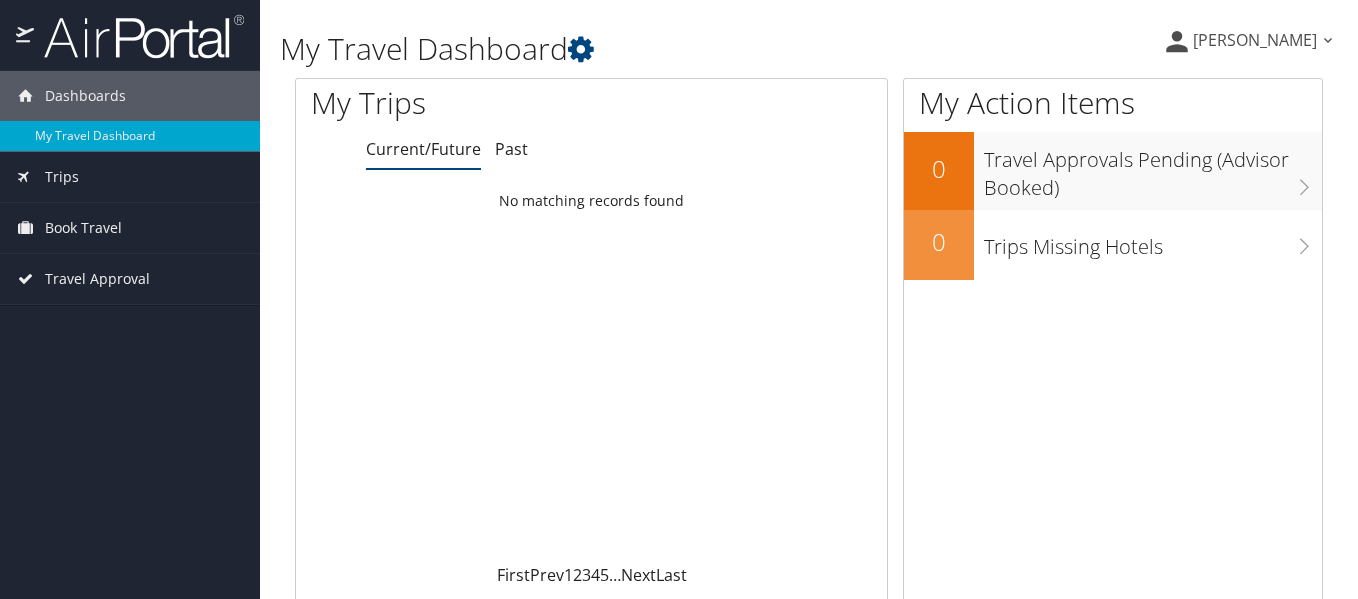 scroll, scrollTop: 0, scrollLeft: 0, axis: both 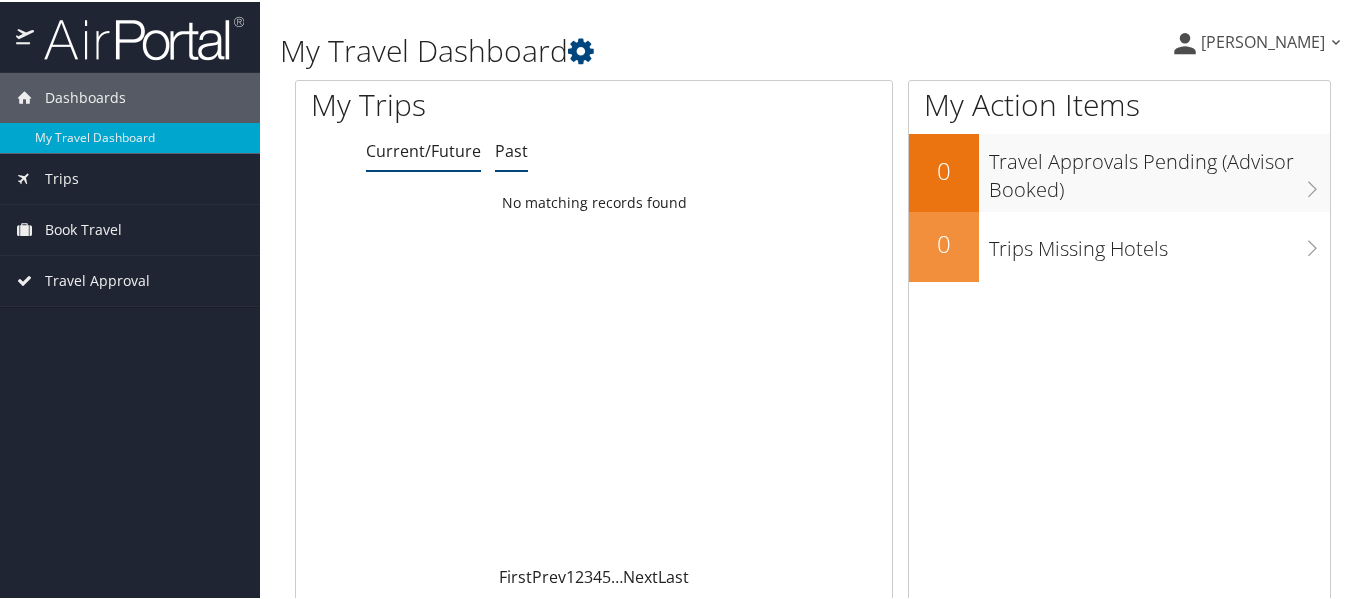 click on "Past" at bounding box center (511, 149) 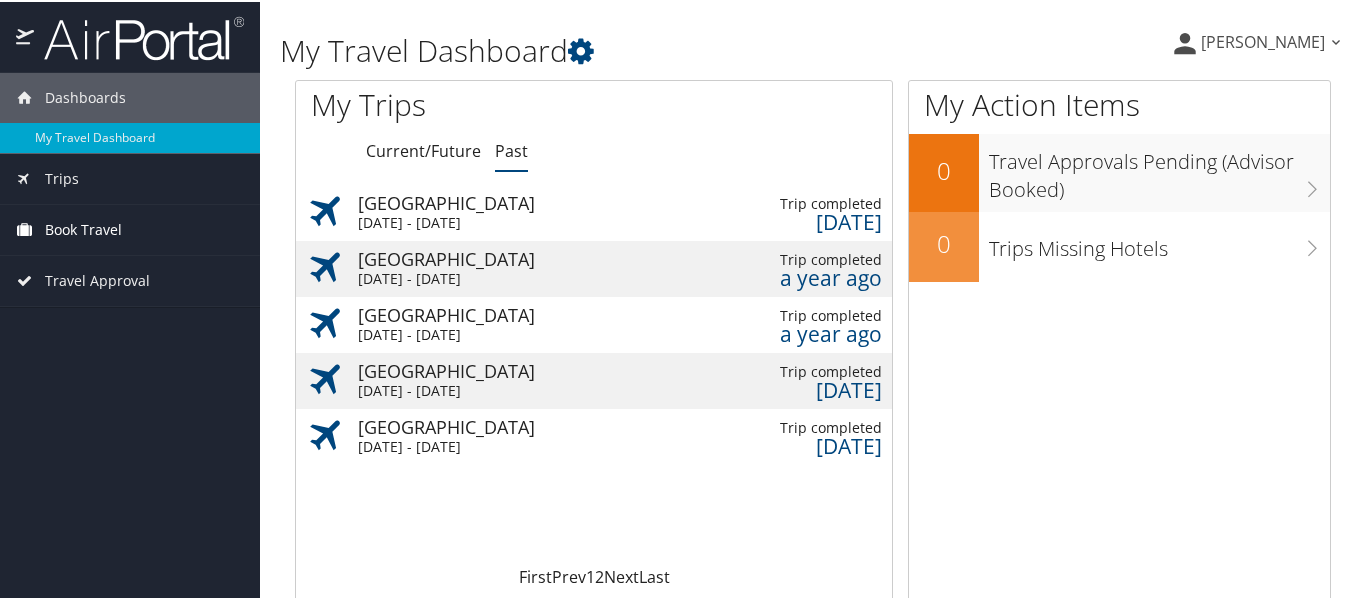 click on "Book Travel" at bounding box center (83, 228) 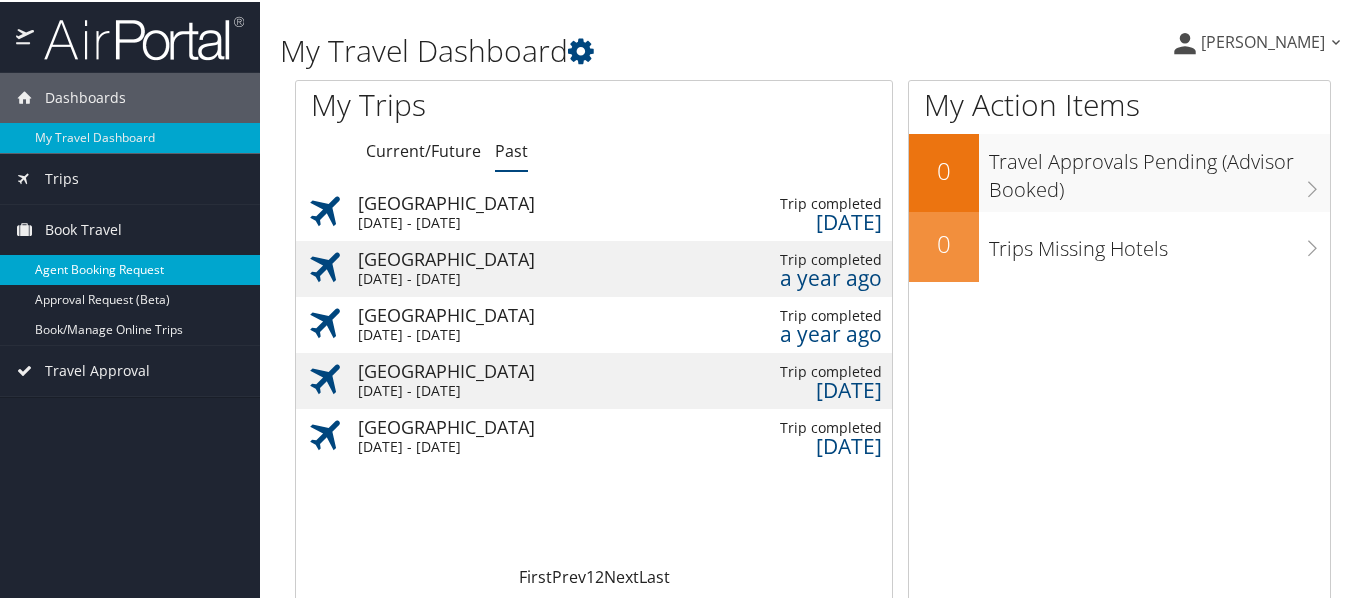 click on "Agent Booking Request" at bounding box center (130, 268) 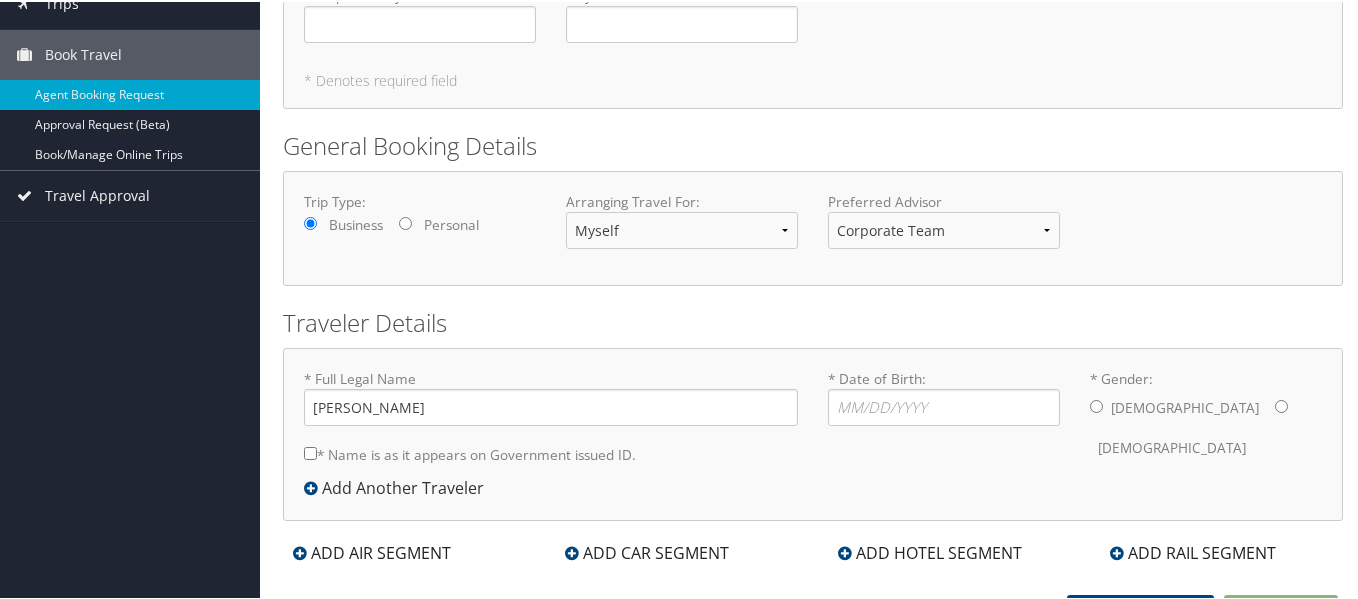 scroll, scrollTop: 169, scrollLeft: 0, axis: vertical 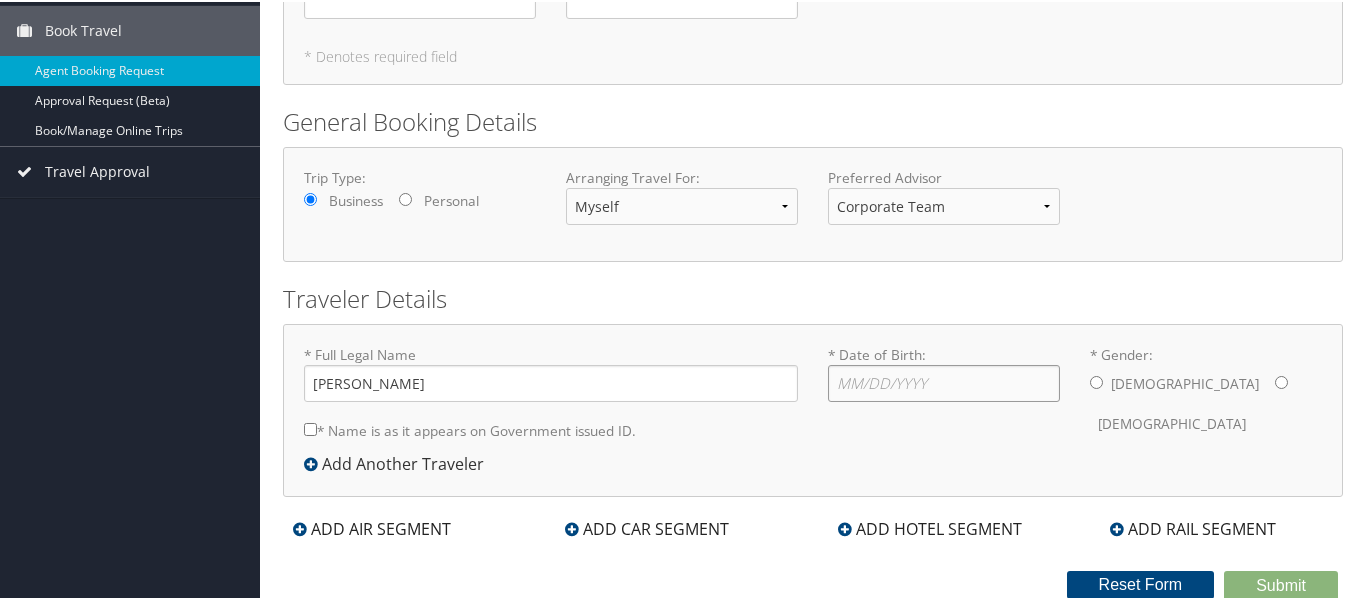 click on "* Date of Birth: Invalid Date" at bounding box center [944, 381] 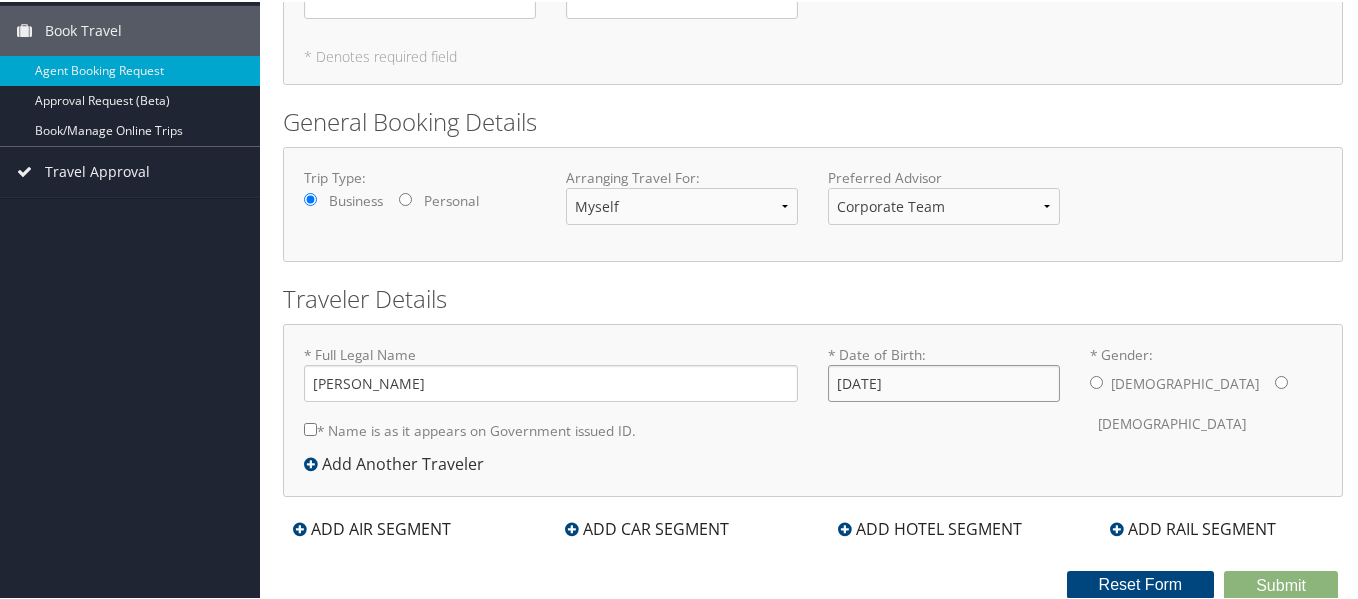 type on "11/05/1965" 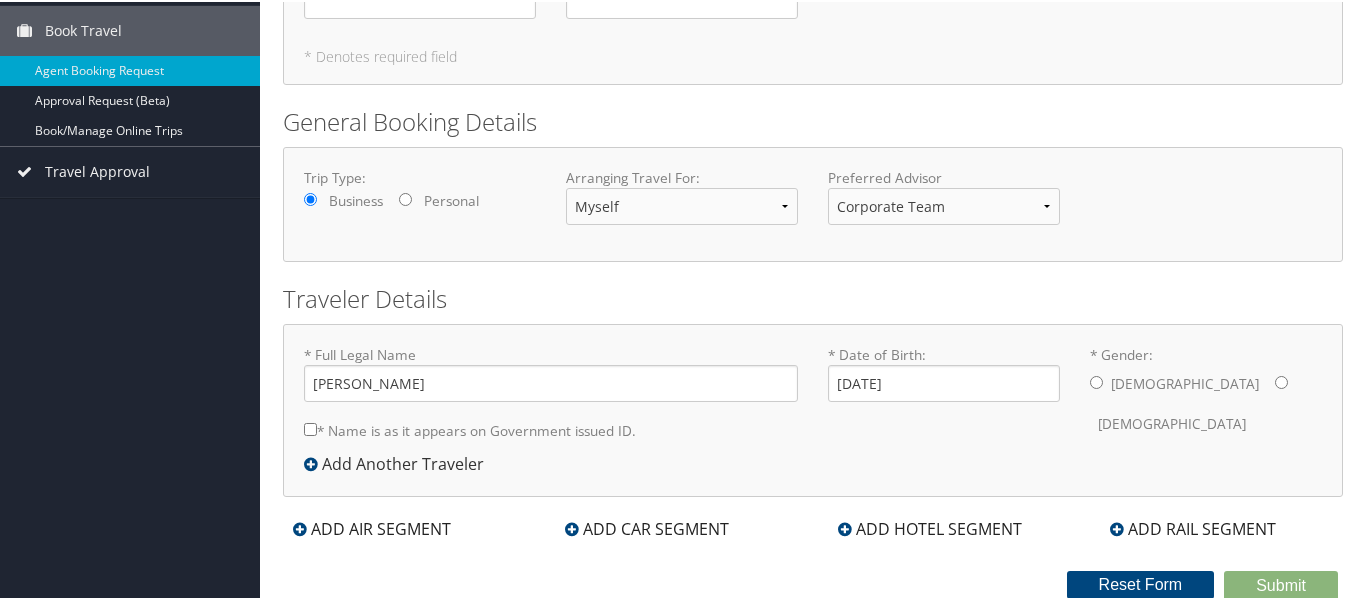 click on "* Gender:  Male Female" at bounding box center [1281, 380] 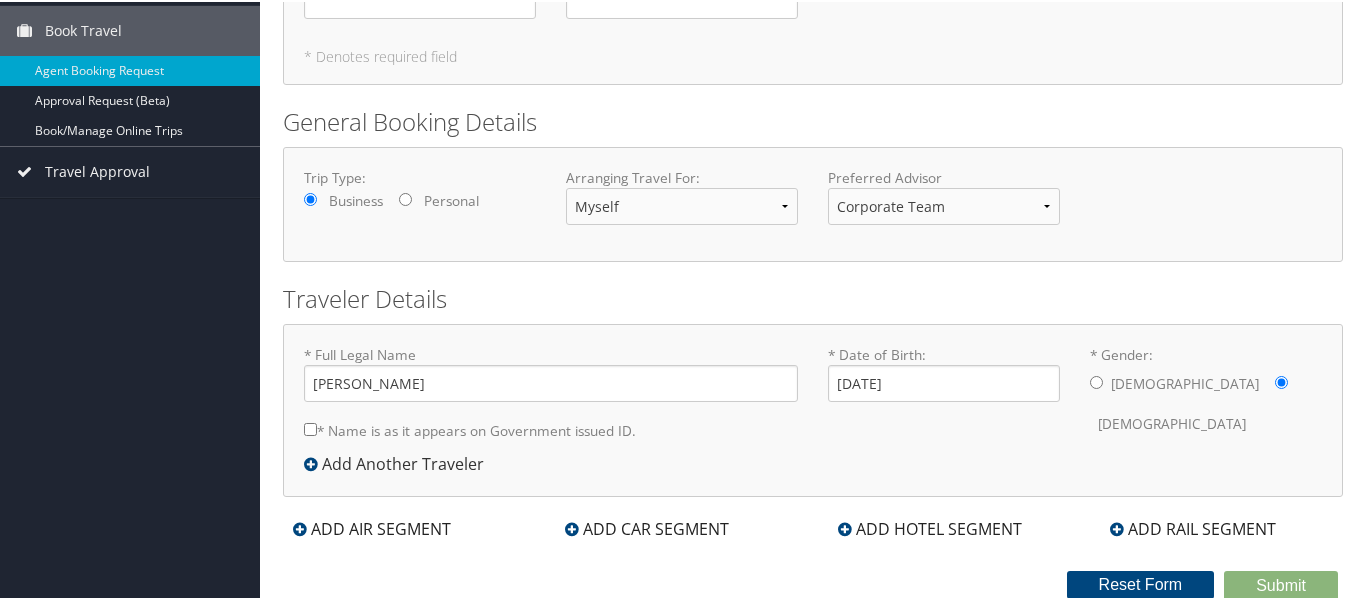 click on "* Name is as it appears on Government issued ID." at bounding box center (310, 427) 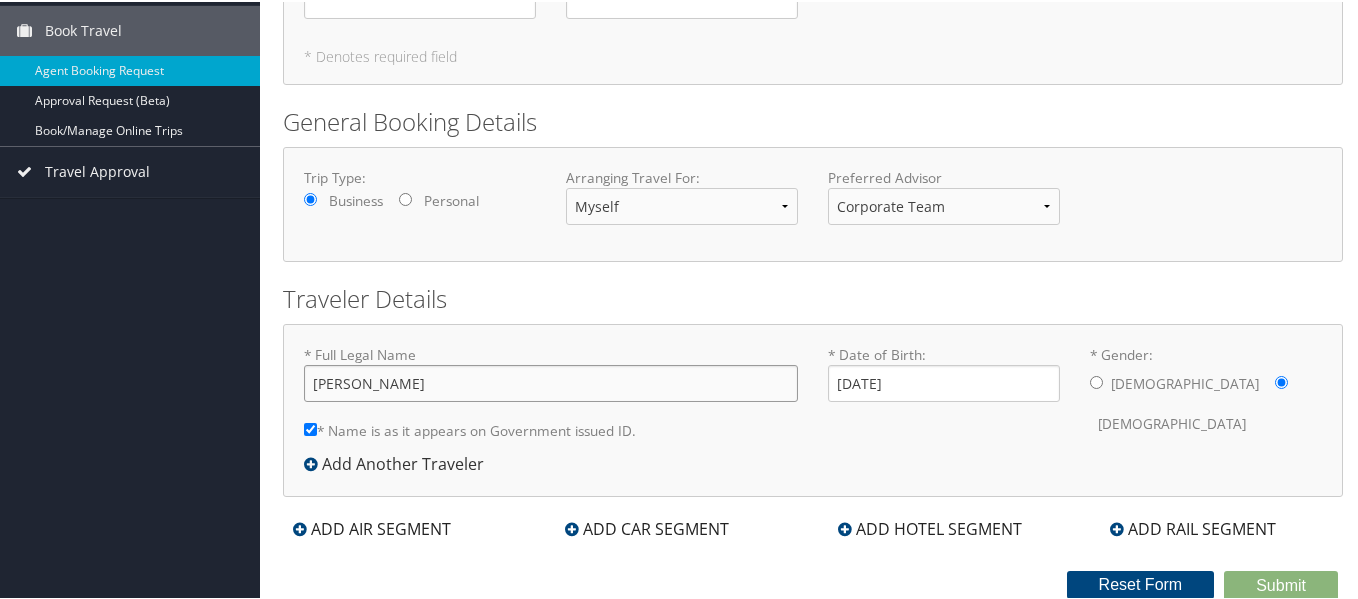click on "Vicky  Abbott" at bounding box center [551, 381] 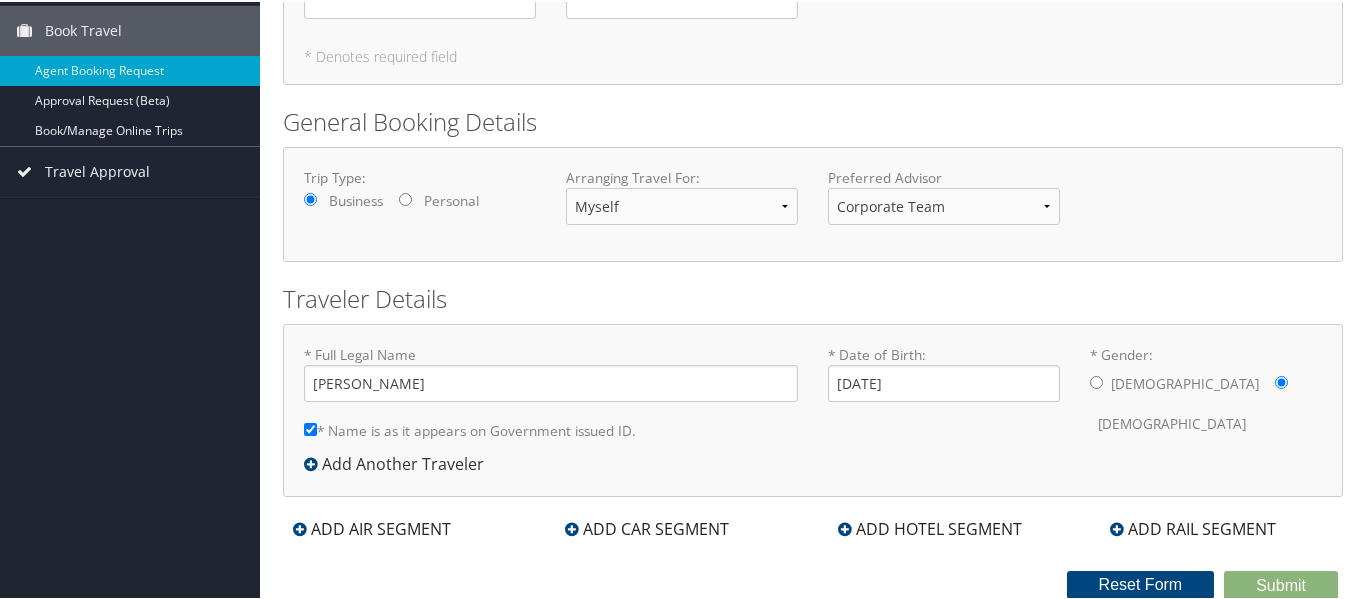 click at bounding box center [573, 527] 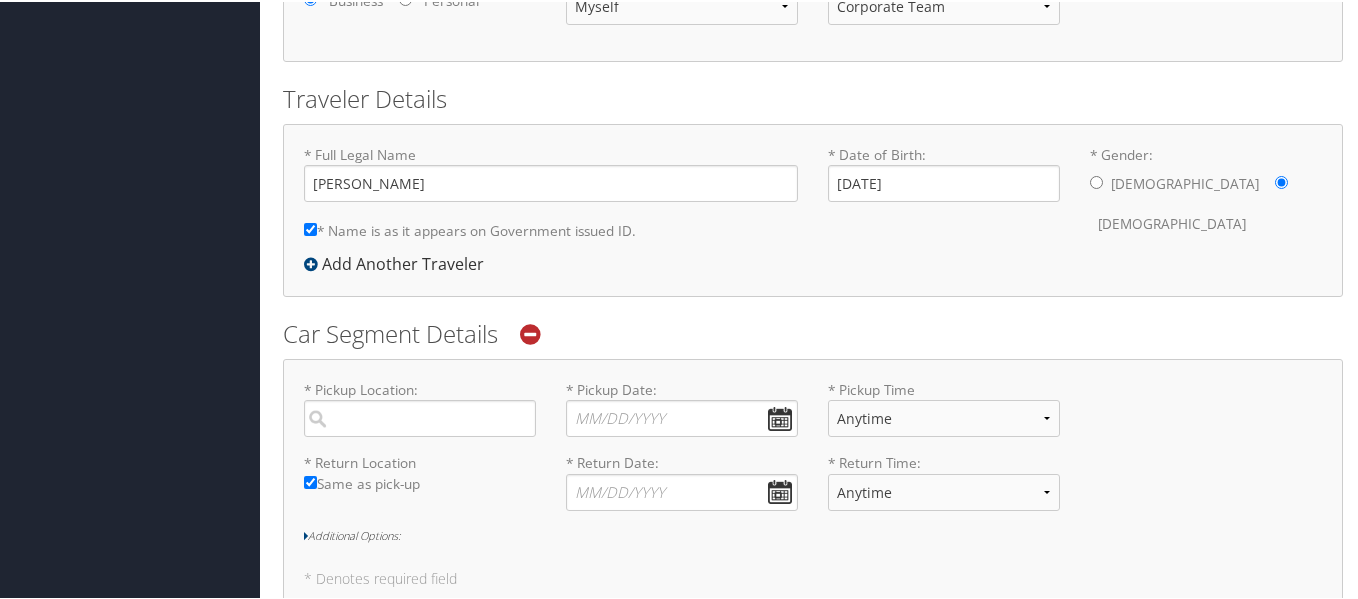 scroll, scrollTop: 469, scrollLeft: 0, axis: vertical 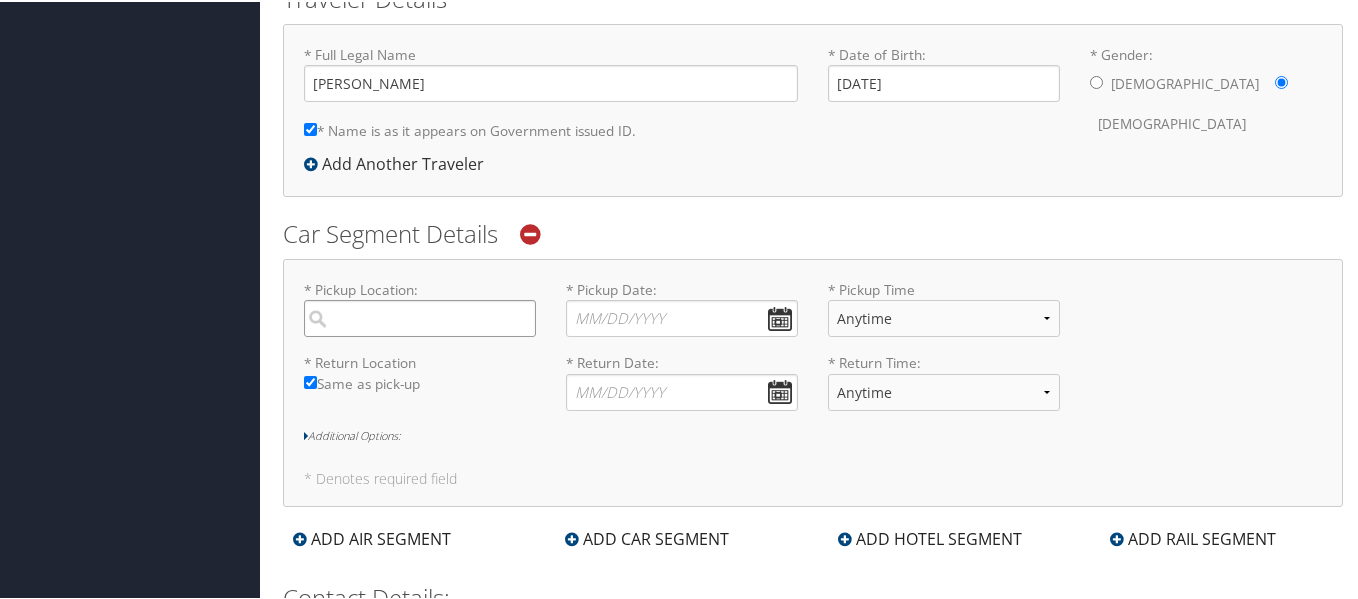 click at bounding box center [420, 316] 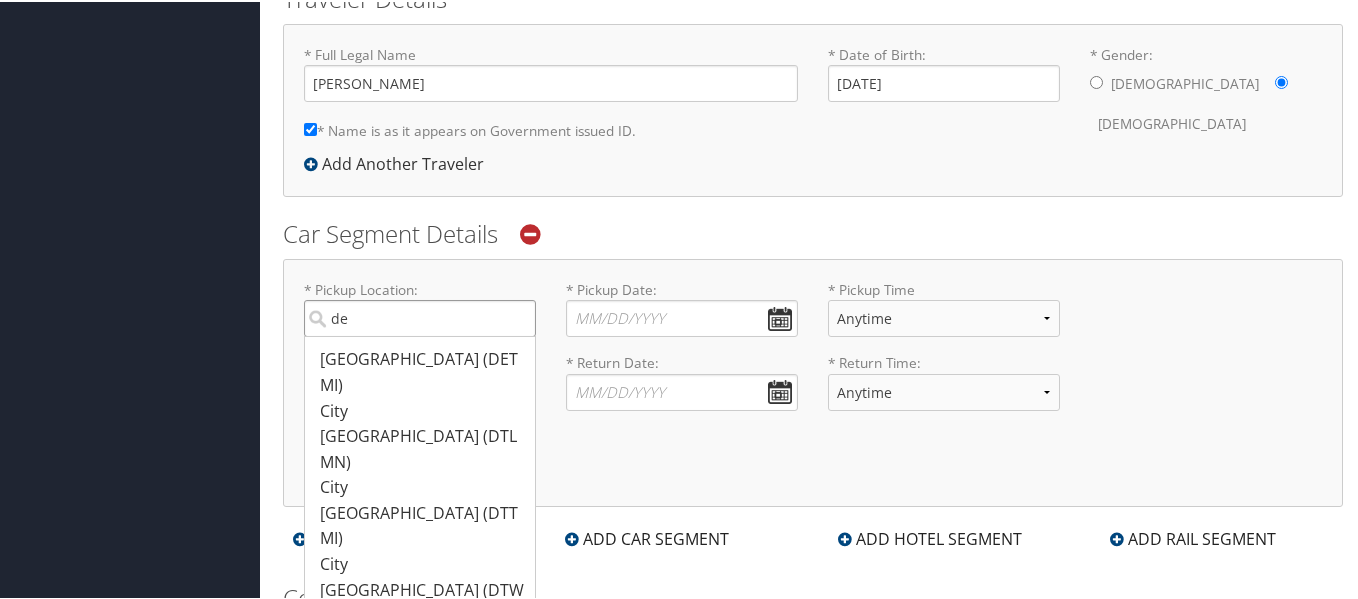 type on "d" 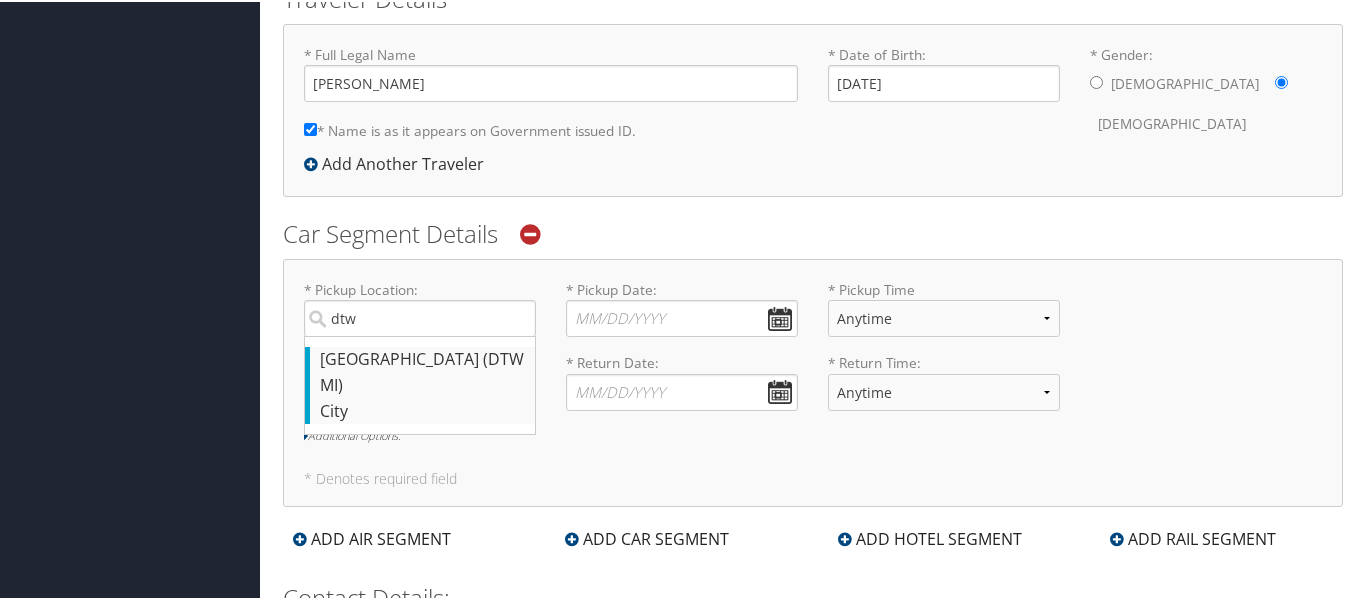 click on "Detroit   (DTW MI)" at bounding box center (422, 370) 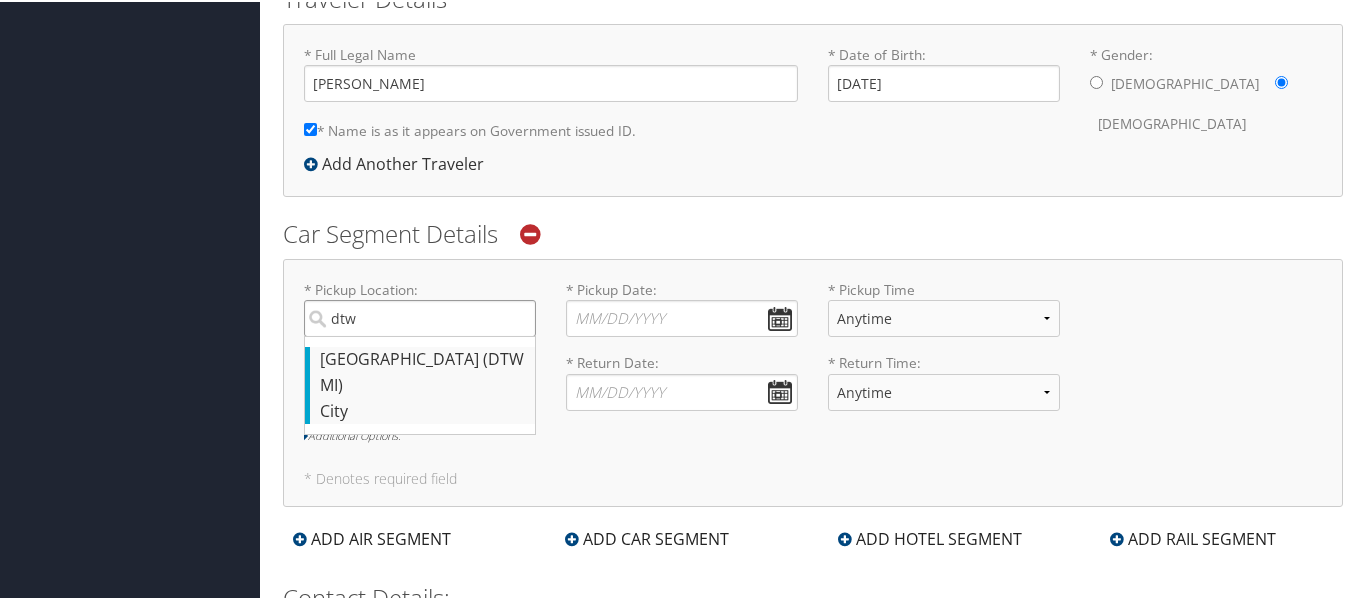 click on "dtw" at bounding box center [420, 316] 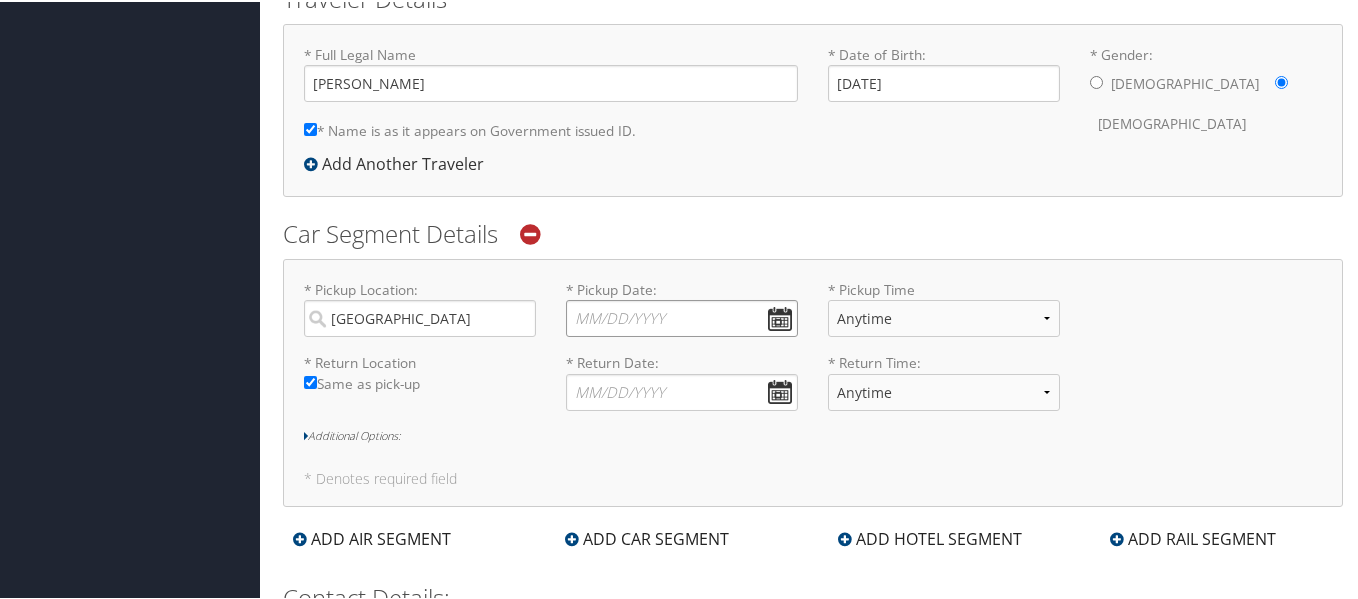 click on "* Pickup Date: Dates must be valid" at bounding box center (682, 316) 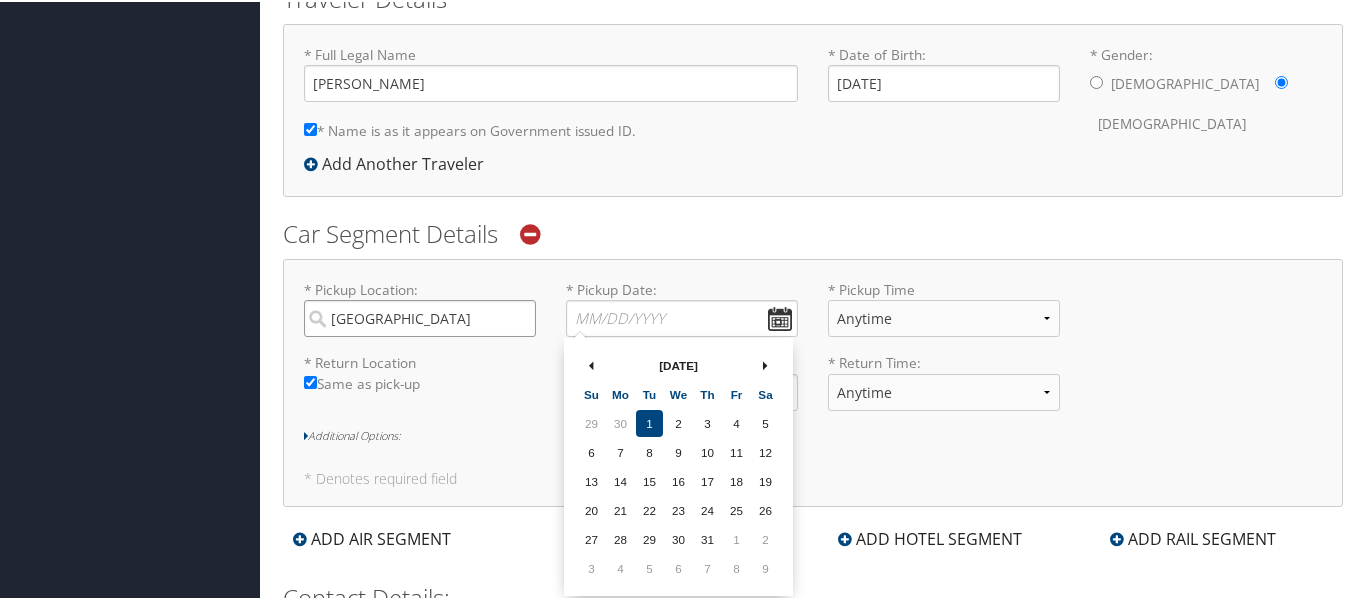 click on "[GEOGRAPHIC_DATA]" at bounding box center (420, 316) 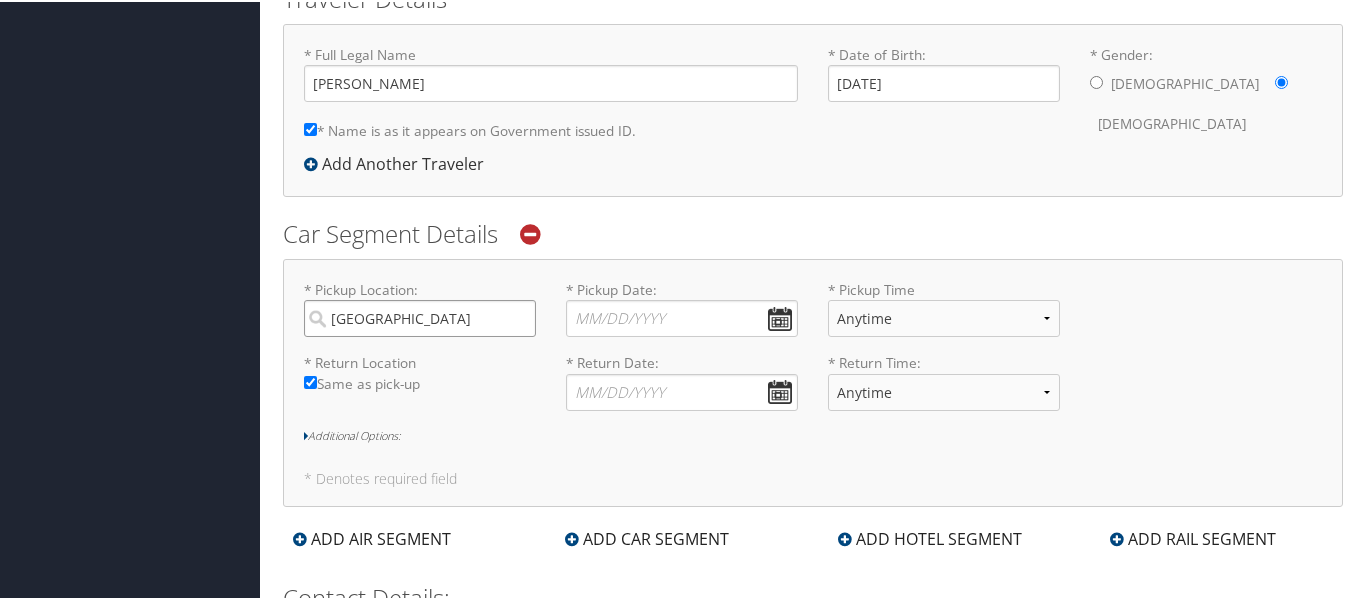 drag, startPoint x: 456, startPoint y: 316, endPoint x: 184, endPoint y: 319, distance: 272.01654 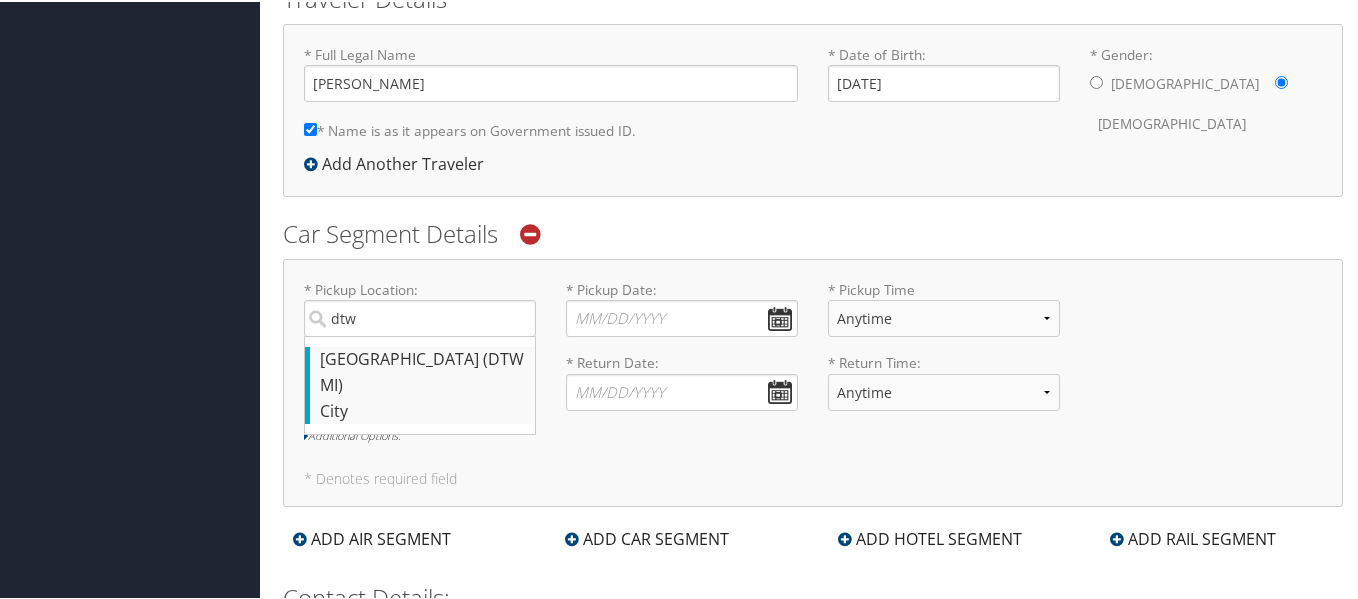click on "Detroit   (DTW MI)" at bounding box center [422, 370] 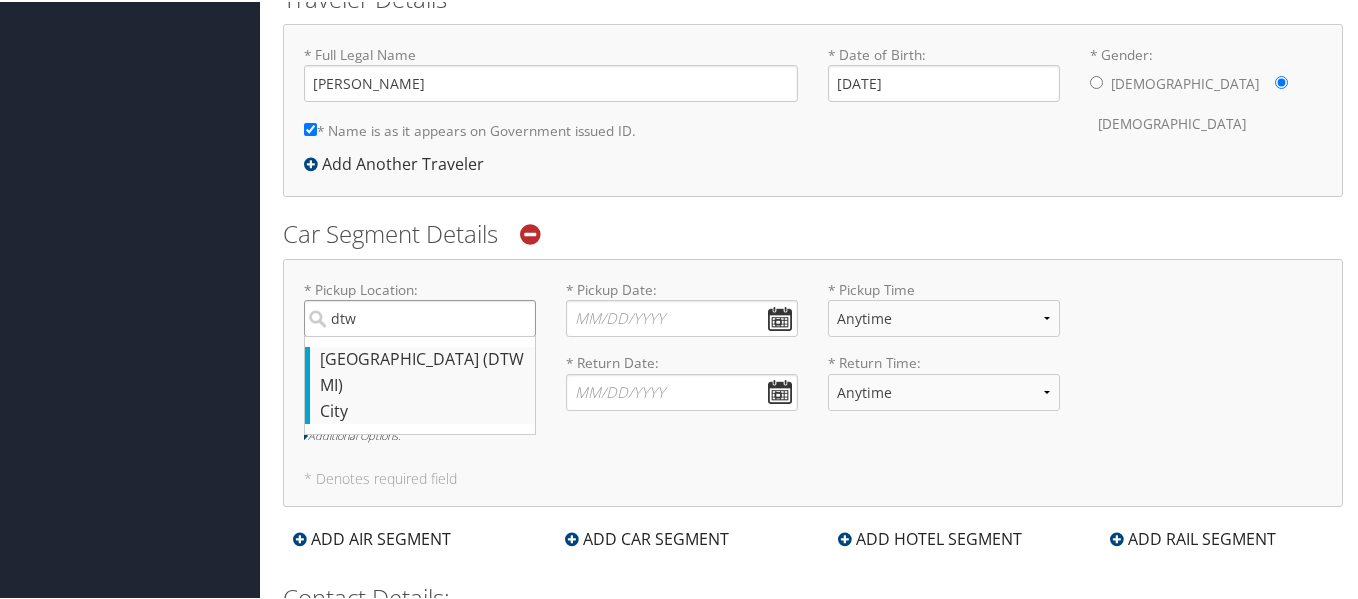 click on "dtw" at bounding box center (420, 316) 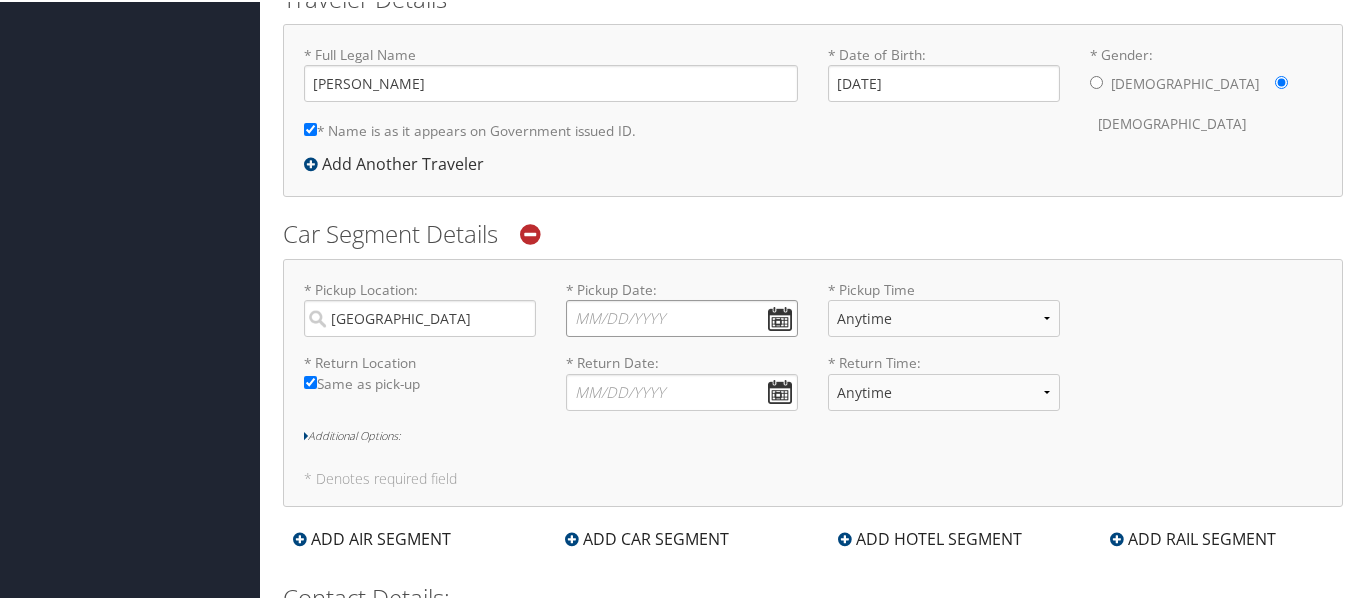click on "* Pickup Date: Dates must be valid" at bounding box center (682, 316) 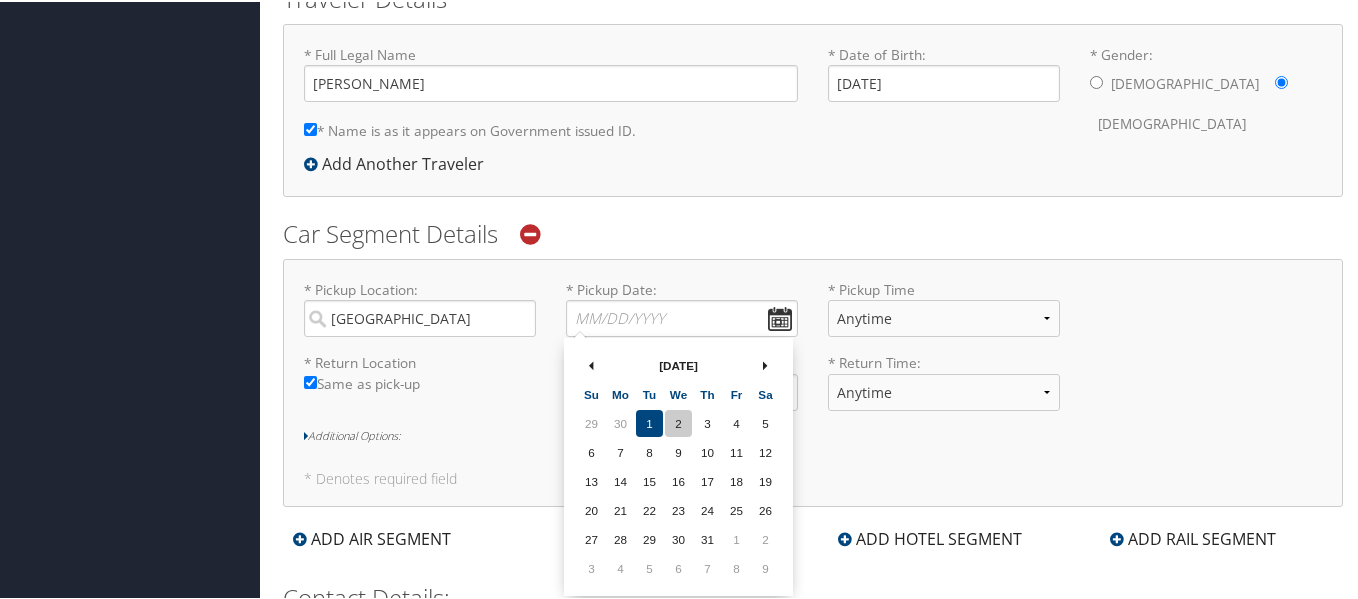click on "2" at bounding box center (678, 421) 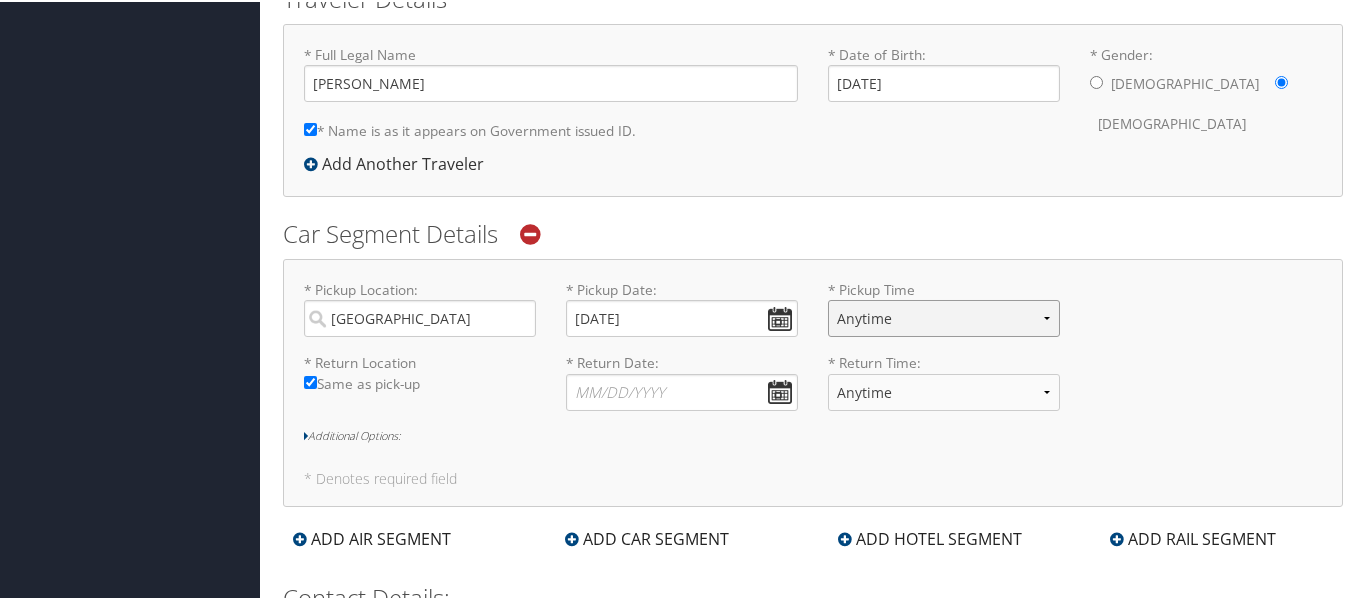 click on "Anytime   12:00 AM   1:00 AM   2:00 AM   3:00 AM   4:00 AM   5:00 AM   6:00 AM   7:00 AM   8:00 AM   9:00 AM   10:00 AM   11:00 AM   12:00 PM (Noon)   1:00 PM   2:00 PM   3:00 PM   4:00 PM   5:00 PM   6:00 PM   7:00 PM   8:00 PM   9:00 PM   10:00 PM   11:00 PM" at bounding box center (944, 316) 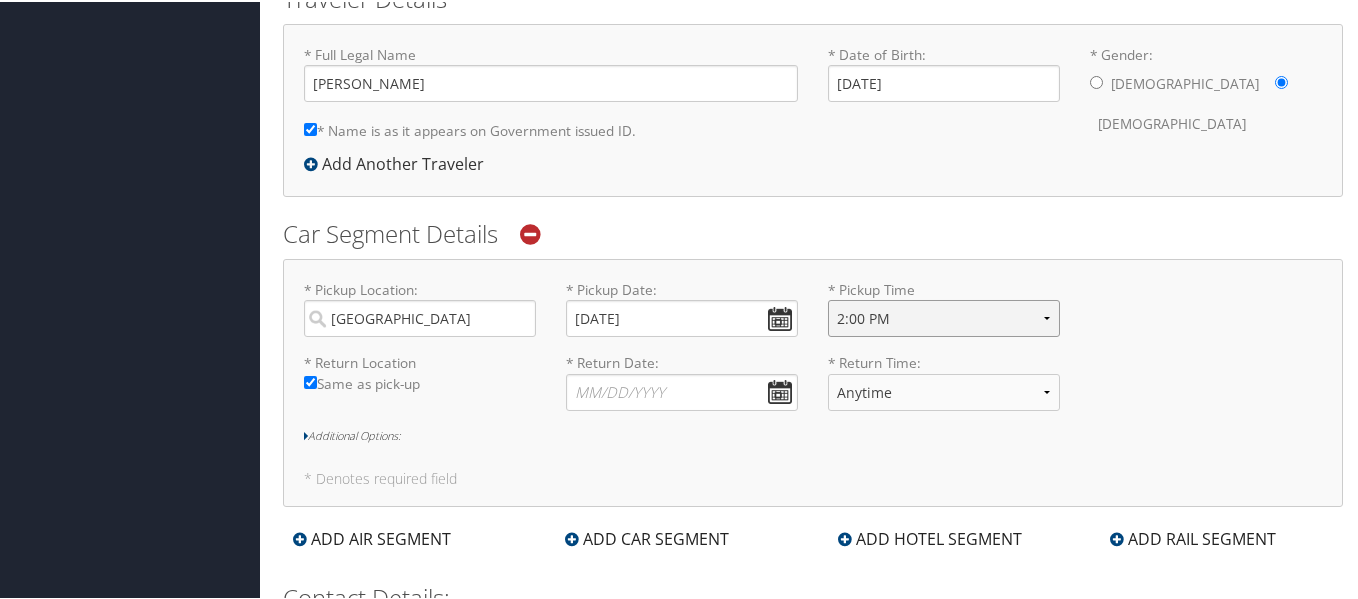 click on "Anytime   12:00 AM   1:00 AM   2:00 AM   3:00 AM   4:00 AM   5:00 AM   6:00 AM   7:00 AM   8:00 AM   9:00 AM   10:00 AM   11:00 AM   12:00 PM (Noon)   1:00 PM   2:00 PM   3:00 PM   4:00 PM   5:00 PM   6:00 PM   7:00 PM   8:00 PM   9:00 PM   10:00 PM   11:00 PM" at bounding box center (944, 316) 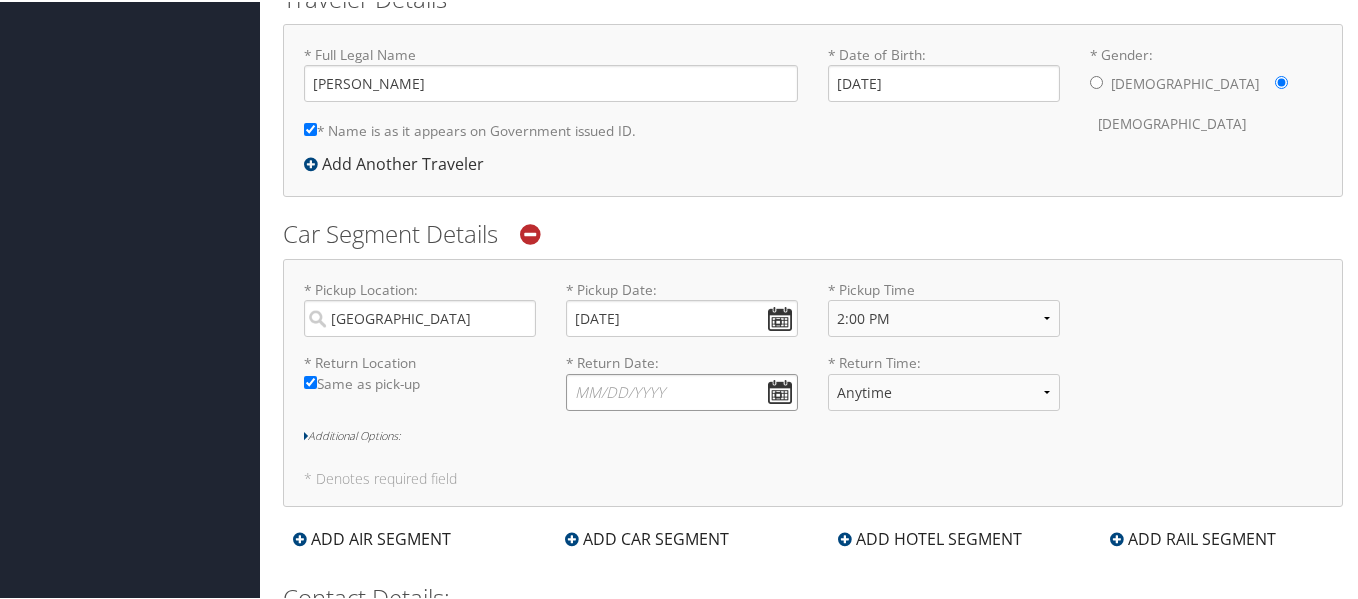 click on "* Return Date: Dates must be valid" at bounding box center (682, 390) 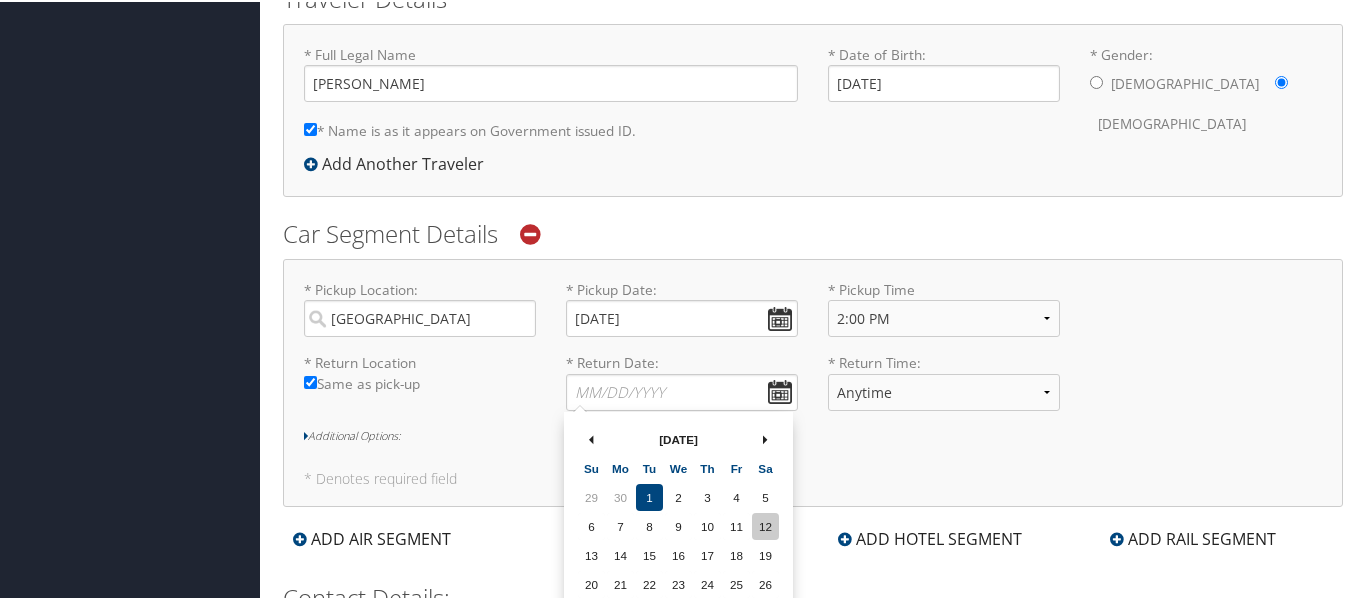 click on "12" at bounding box center (765, 524) 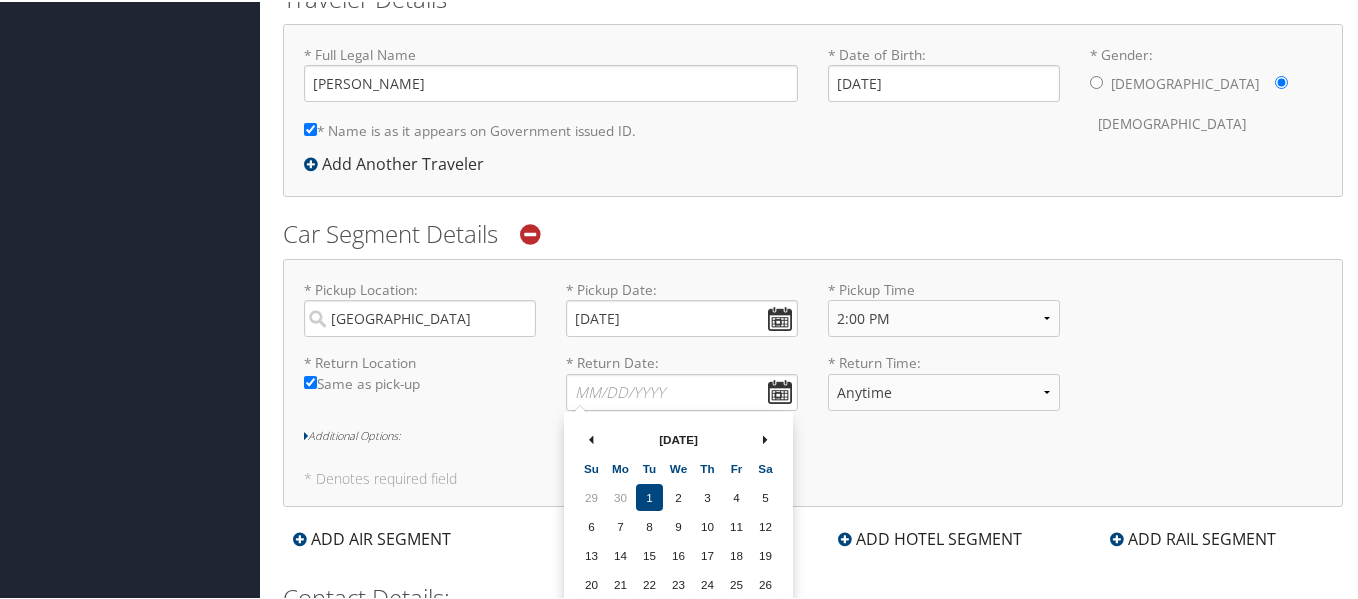 type on "07/12/2025" 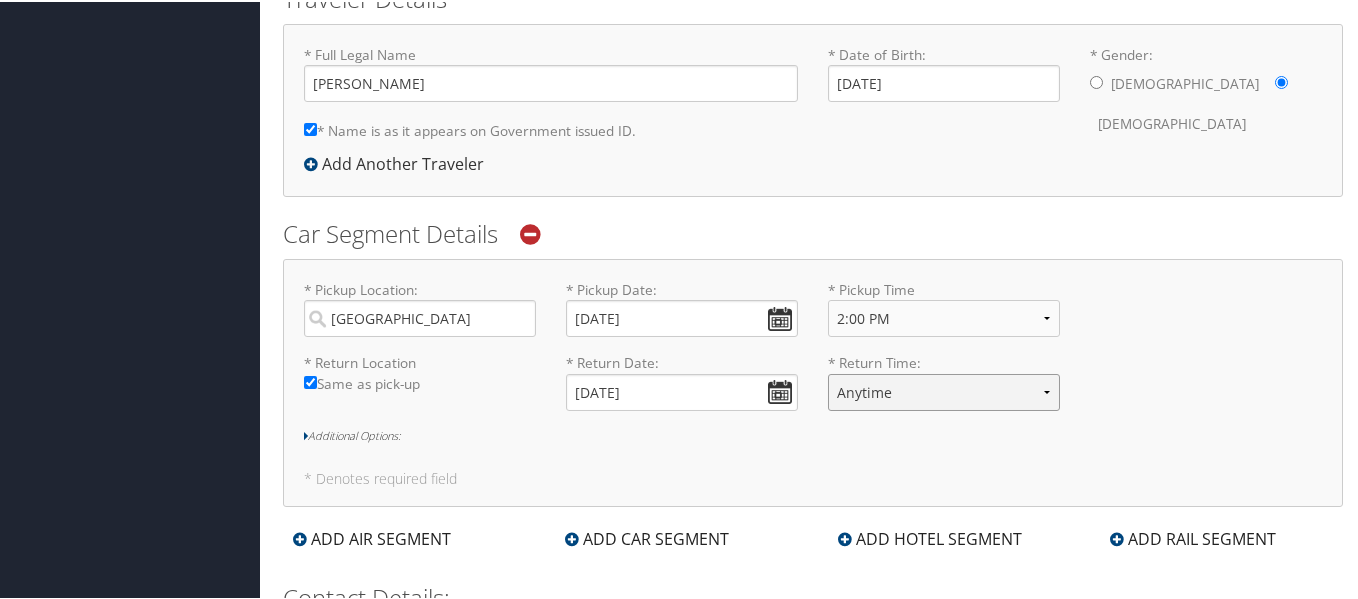 click on "Anytime   12:00 AM   1:00 AM   2:00 AM   3:00 AM   4:00 AM   5:00 AM   6:00 AM   7:00 AM   8:00 AM   9:00 AM   10:00 AM   11:00 AM   12:00 PM (Noon)   1:00 PM   2:00 PM   3:00 PM   4:00 PM   5:00 PM   6:00 PM   7:00 PM   8:00 PM   9:00 PM   10:00 PM   11:00 PM" at bounding box center (944, 390) 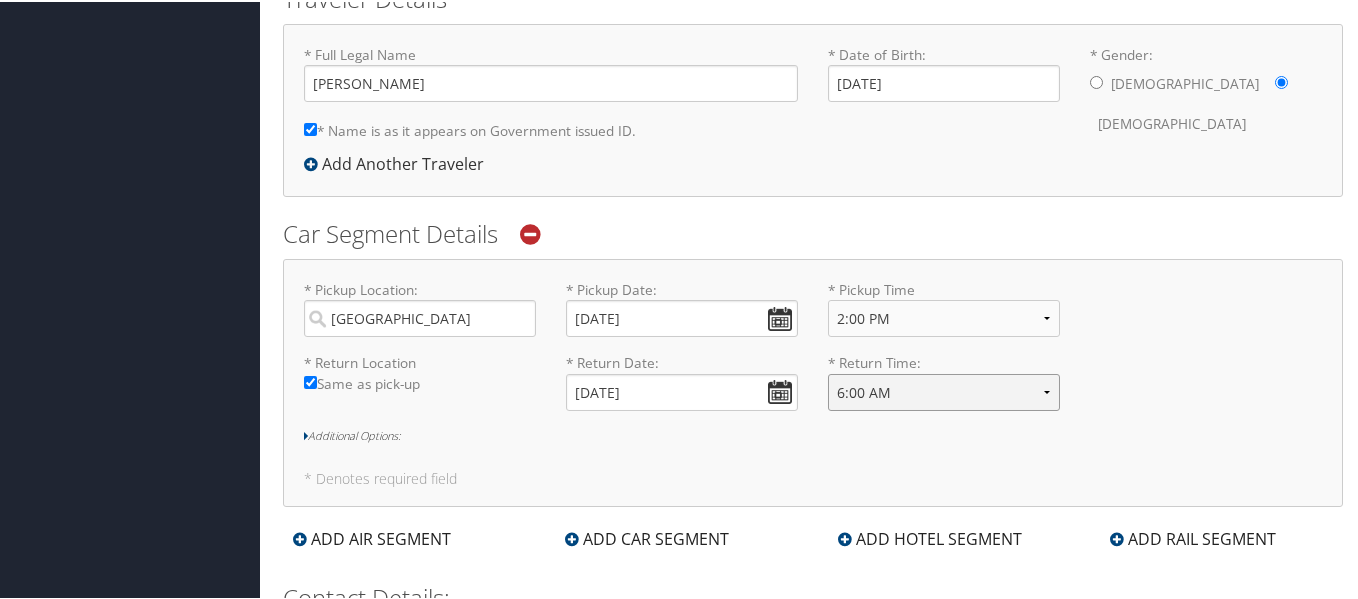click on "Anytime   12:00 AM   1:00 AM   2:00 AM   3:00 AM   4:00 AM   5:00 AM   6:00 AM   7:00 AM   8:00 AM   9:00 AM   10:00 AM   11:00 AM   12:00 PM (Noon)   1:00 PM   2:00 PM   3:00 PM   4:00 PM   5:00 PM   6:00 PM   7:00 PM   8:00 PM   9:00 PM   10:00 PM   11:00 PM" at bounding box center (944, 390) 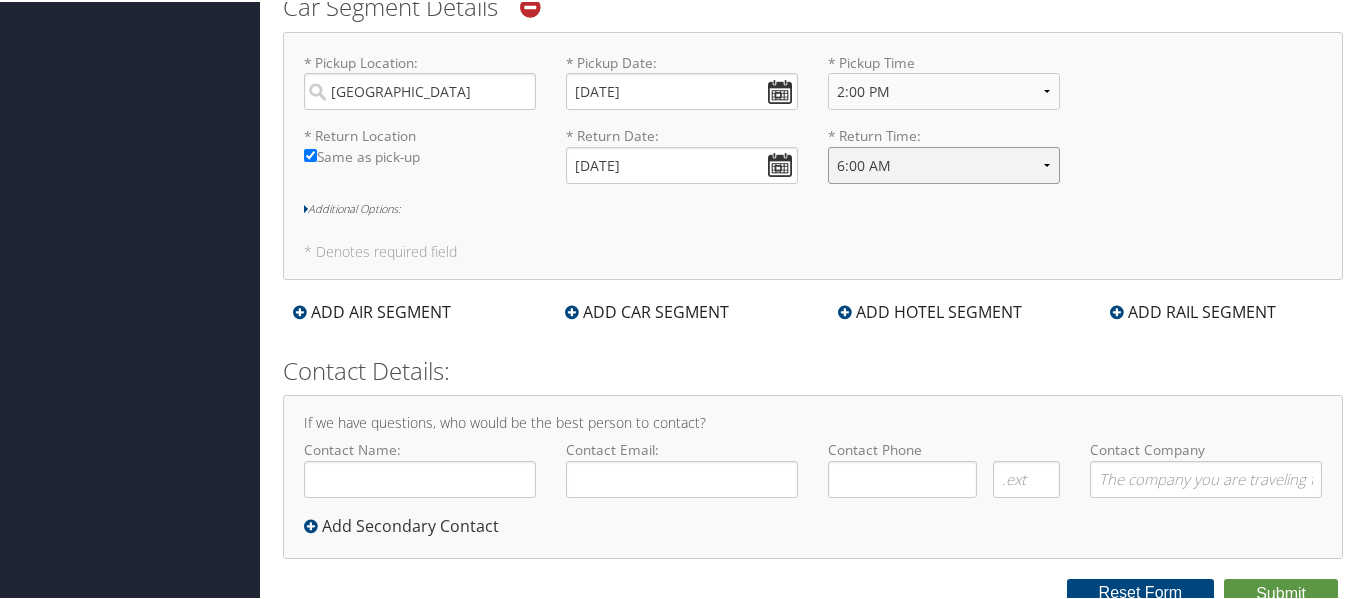scroll, scrollTop: 704, scrollLeft: 0, axis: vertical 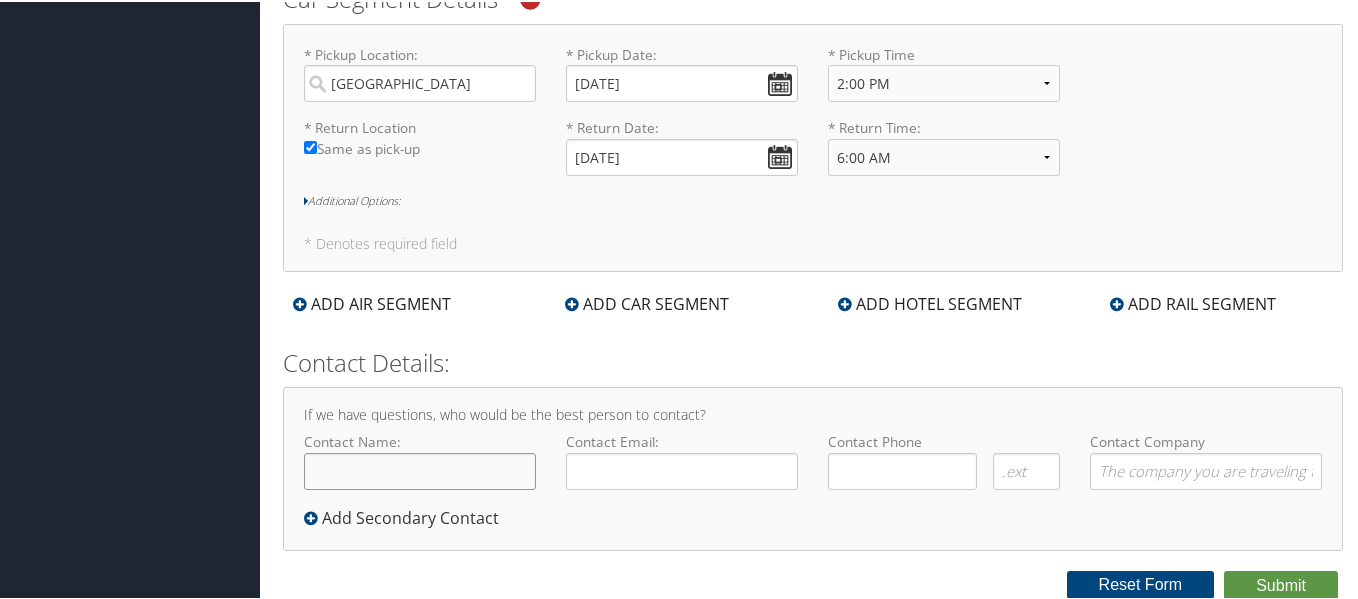 click on "Contact Name:" 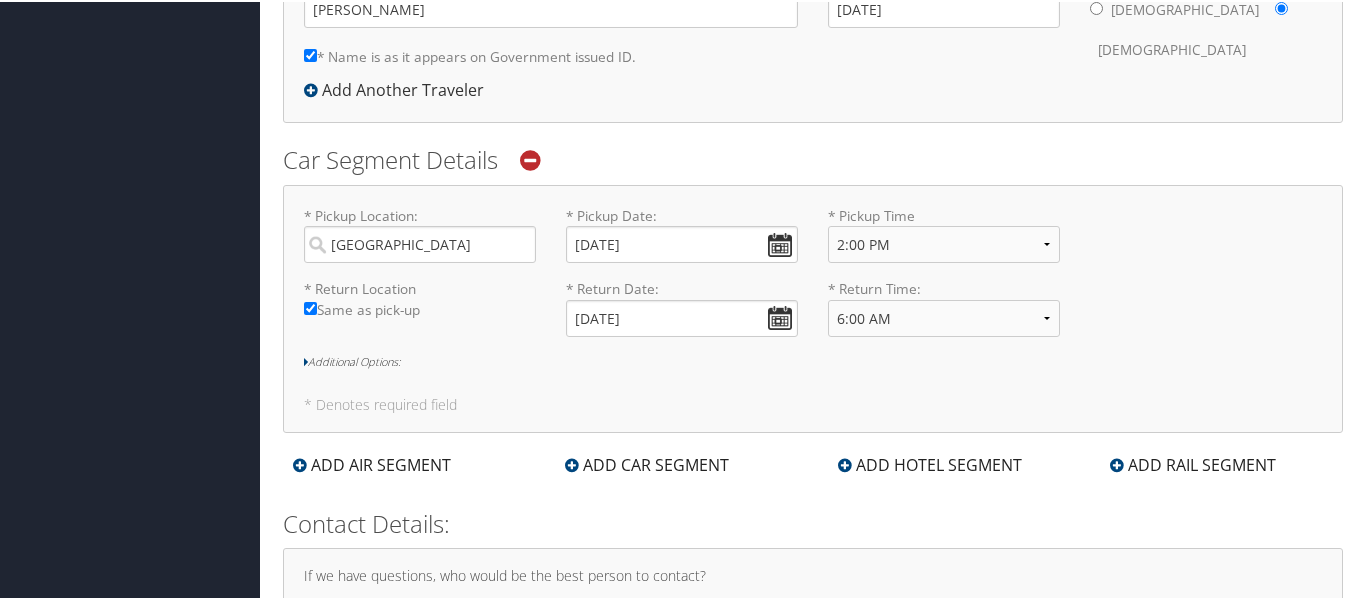 scroll, scrollTop: 704, scrollLeft: 0, axis: vertical 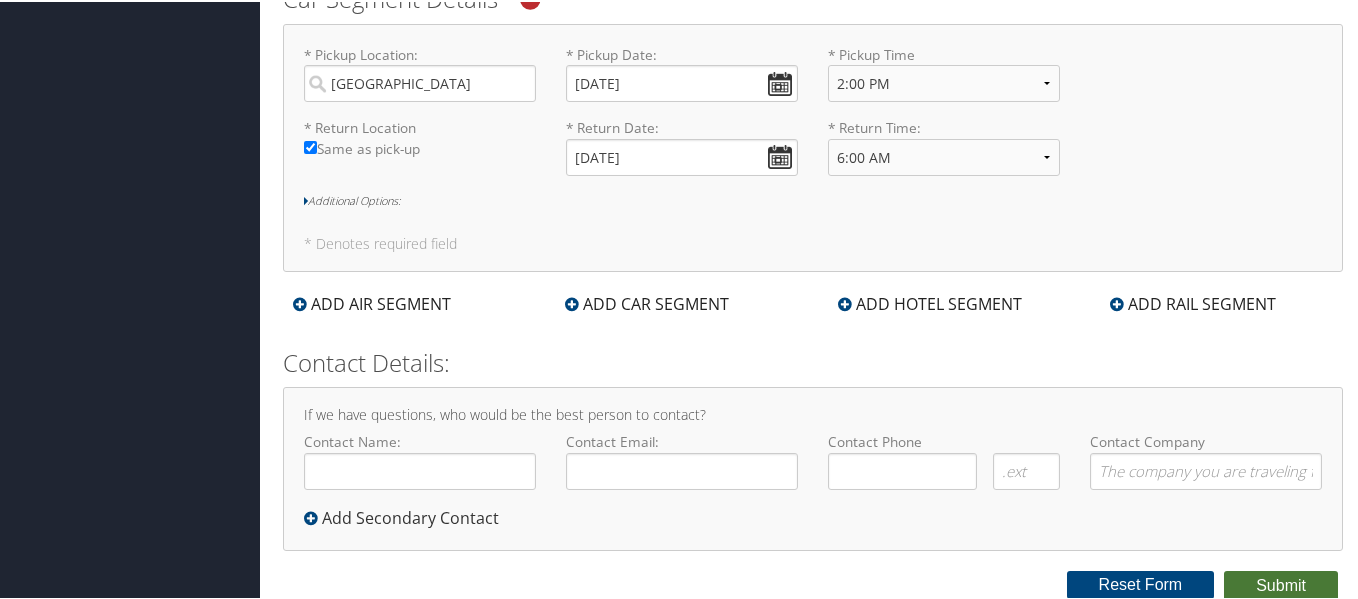 click on "Submit" at bounding box center [1281, 584] 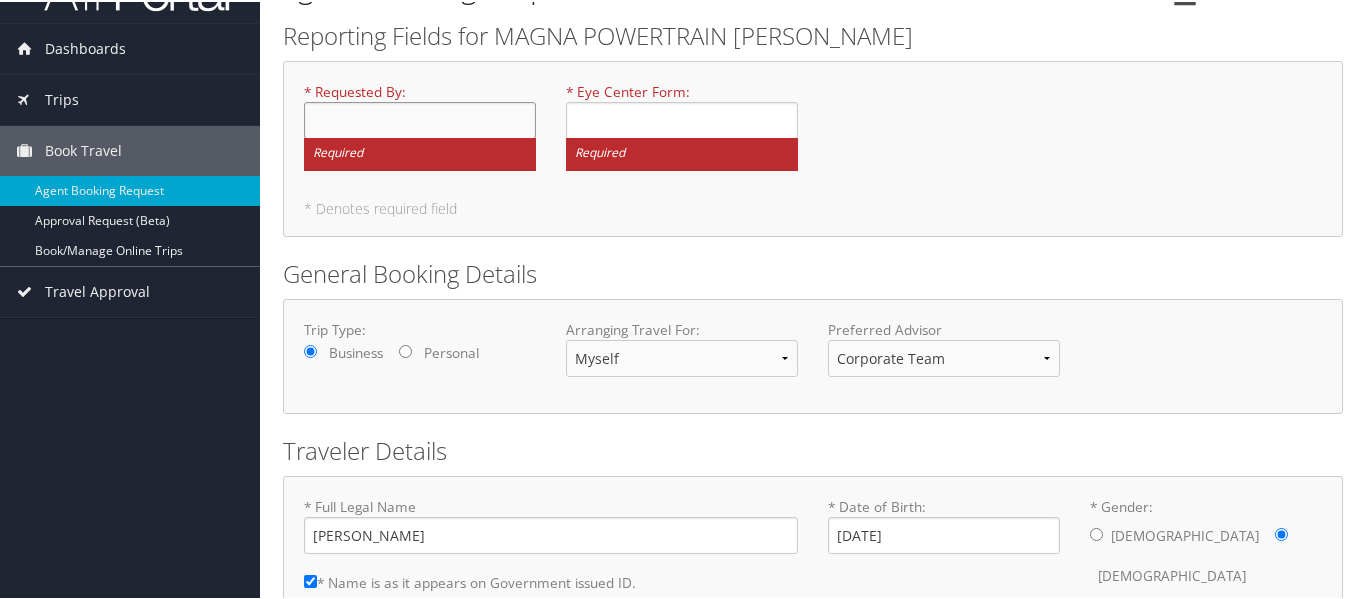 scroll, scrollTop: 0, scrollLeft: 0, axis: both 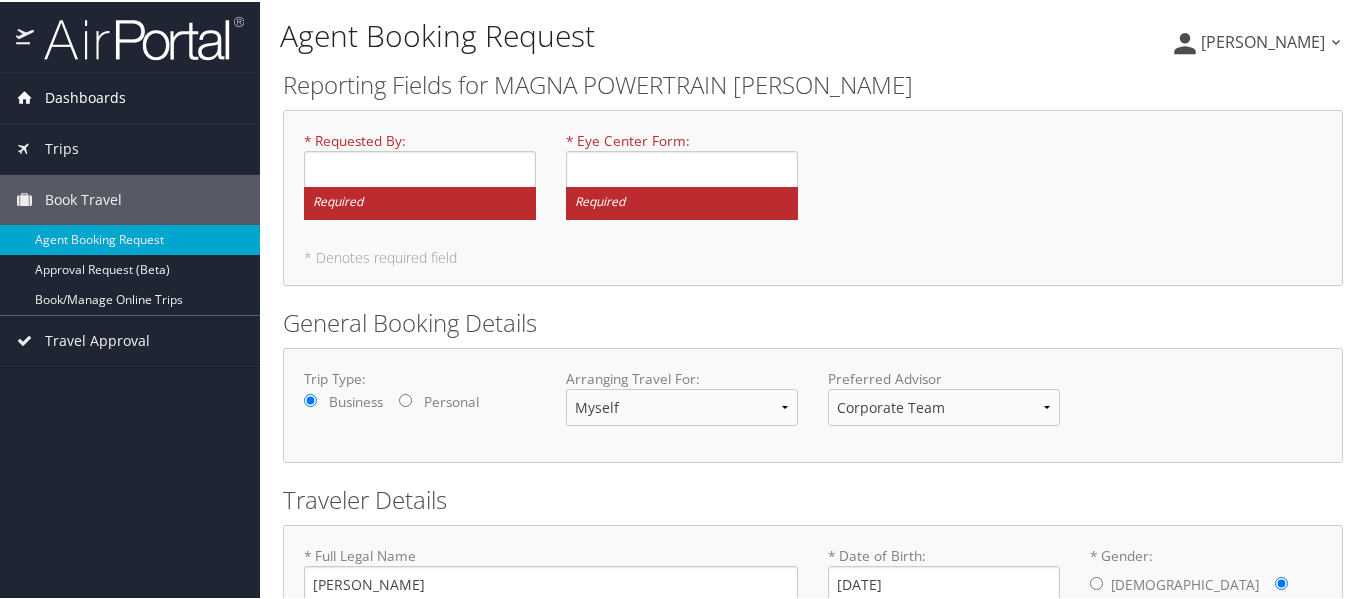 click on "Dashboards" at bounding box center (85, 96) 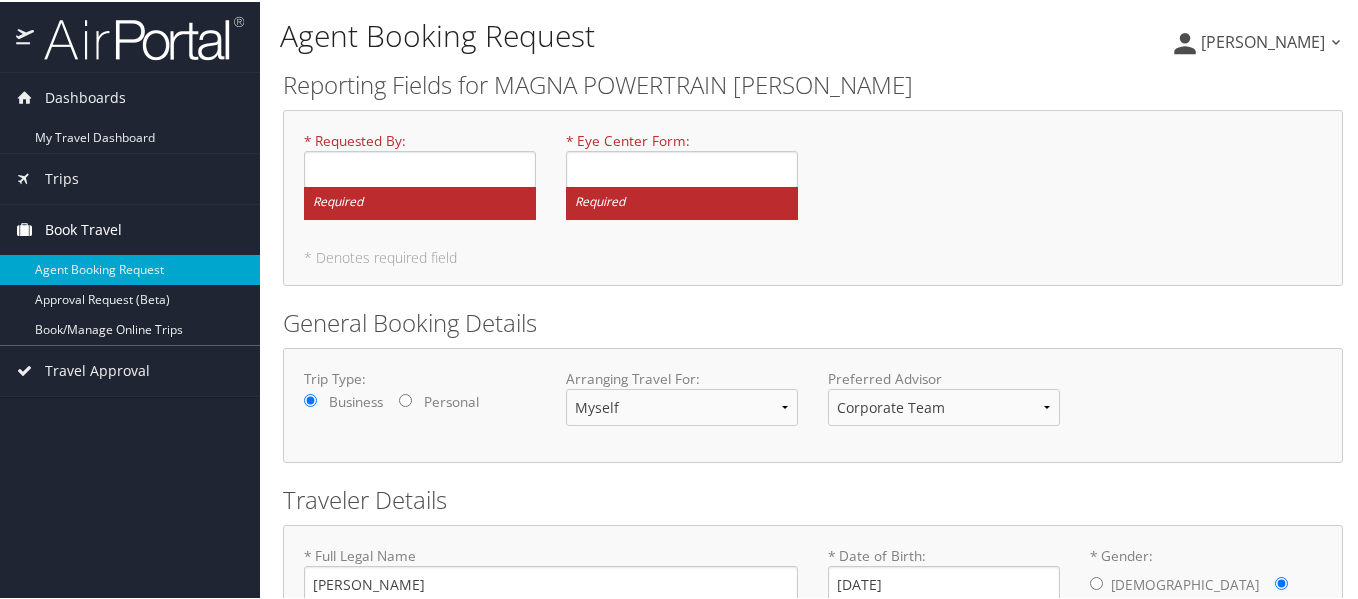 click on "Book Travel" at bounding box center [83, 228] 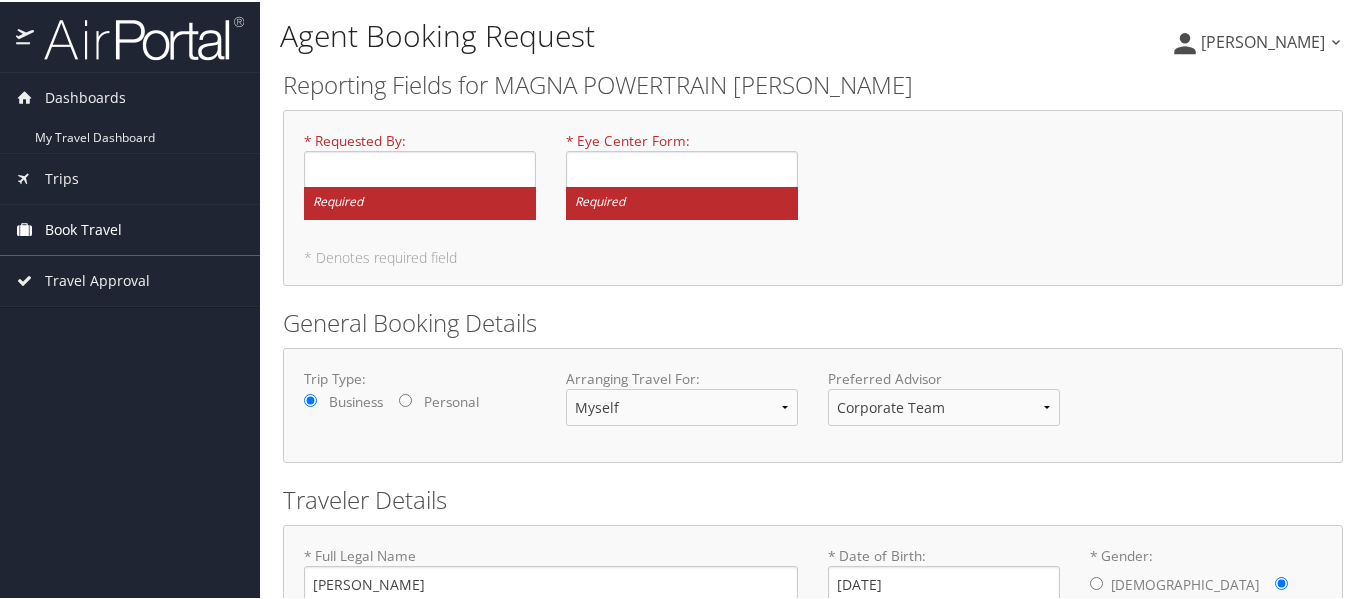 click on "Book Travel" at bounding box center [83, 228] 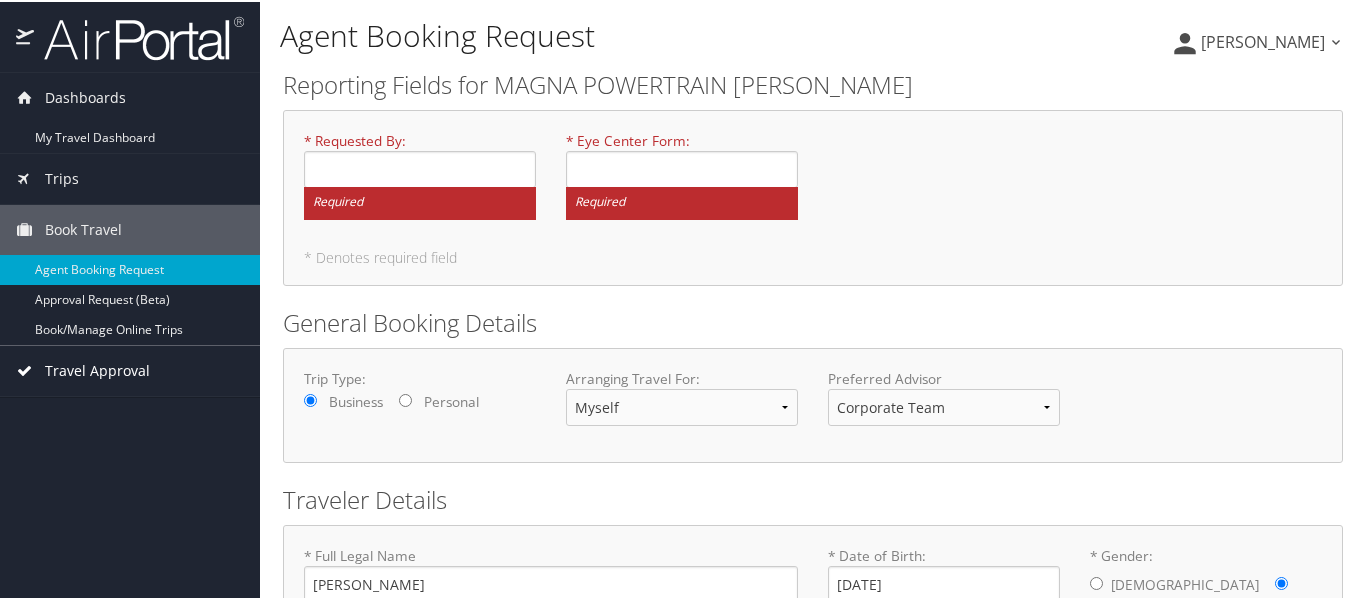click on "Travel Approval" at bounding box center [97, 369] 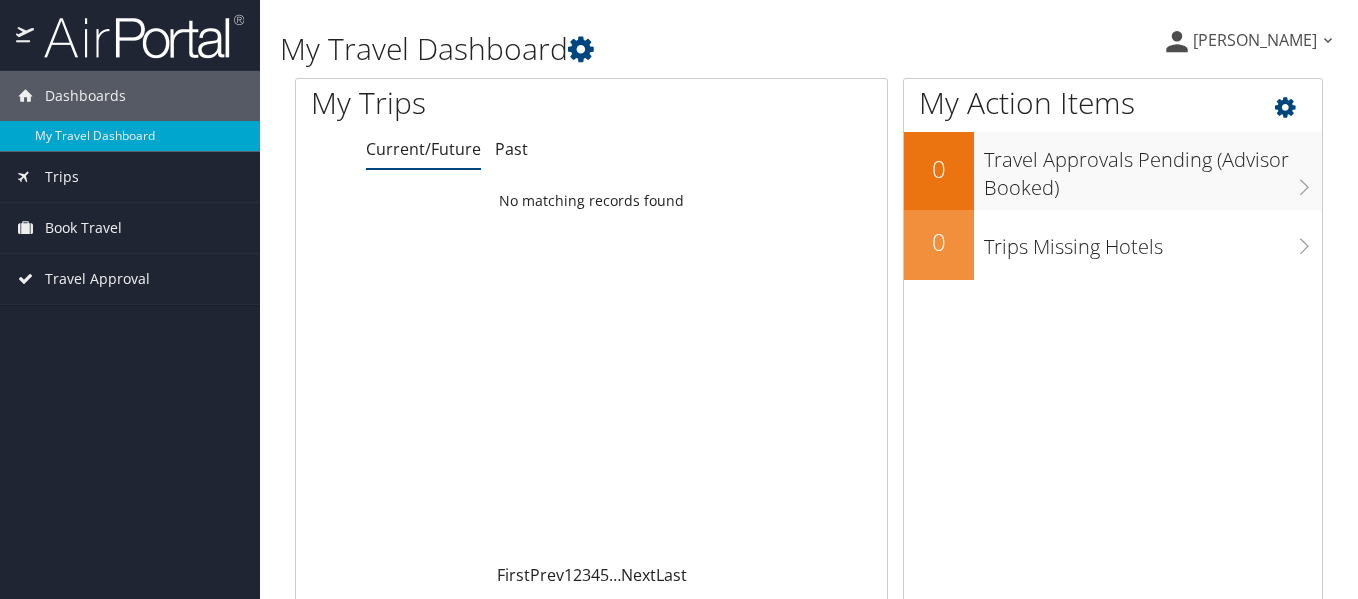 scroll, scrollTop: 0, scrollLeft: 0, axis: both 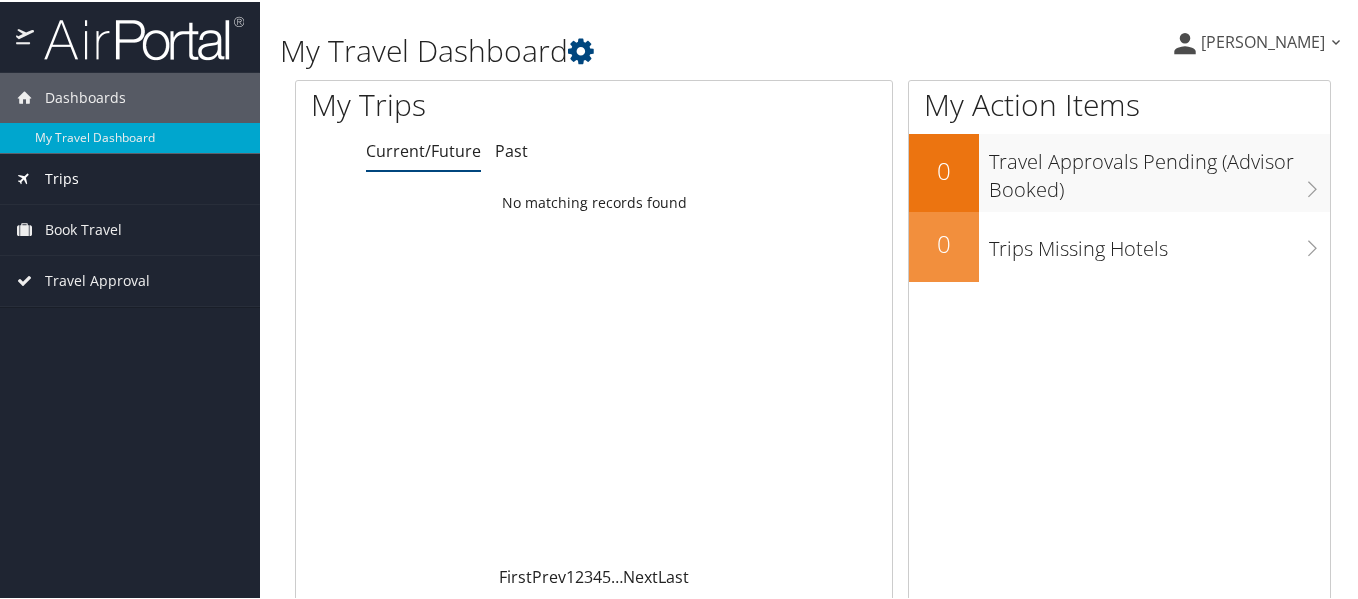 click on "Trips" at bounding box center (130, 177) 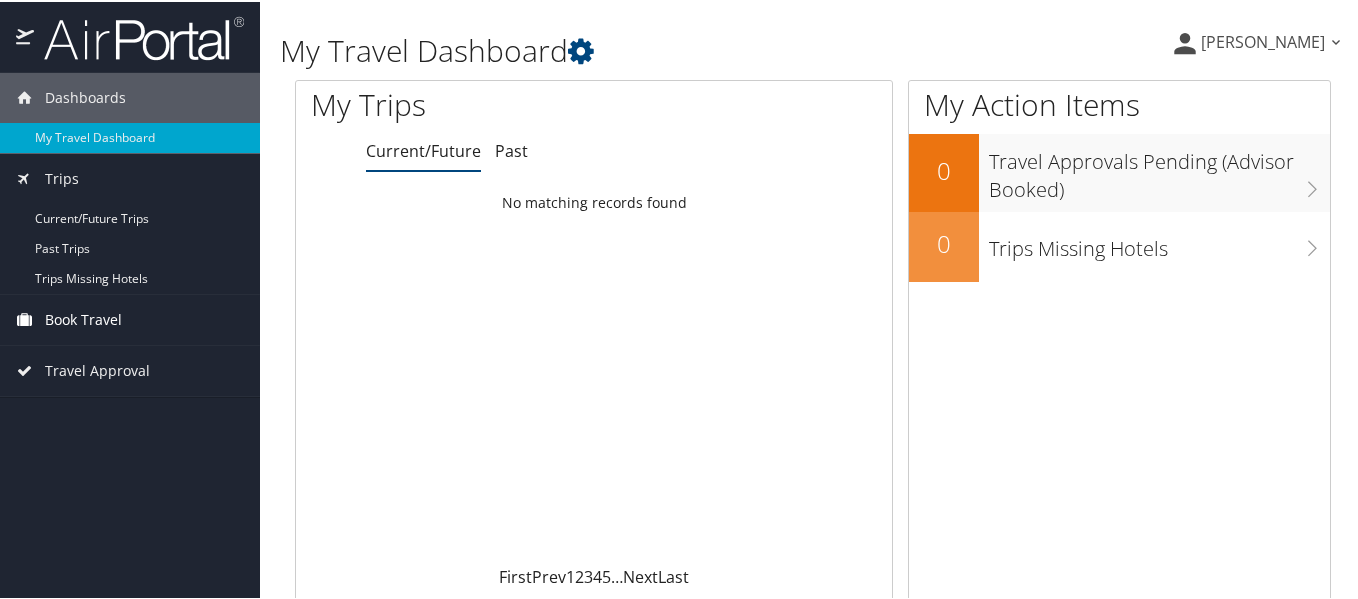 click on "Book Travel" at bounding box center (130, 318) 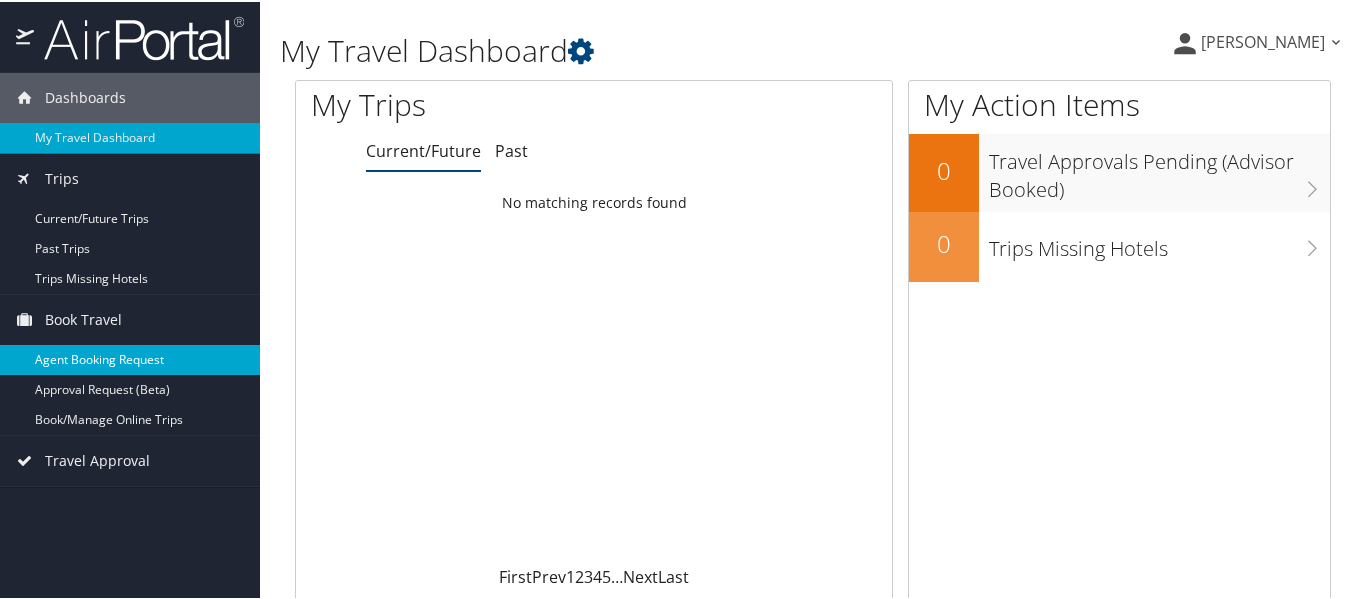 click on "Agent Booking Request" at bounding box center [130, 358] 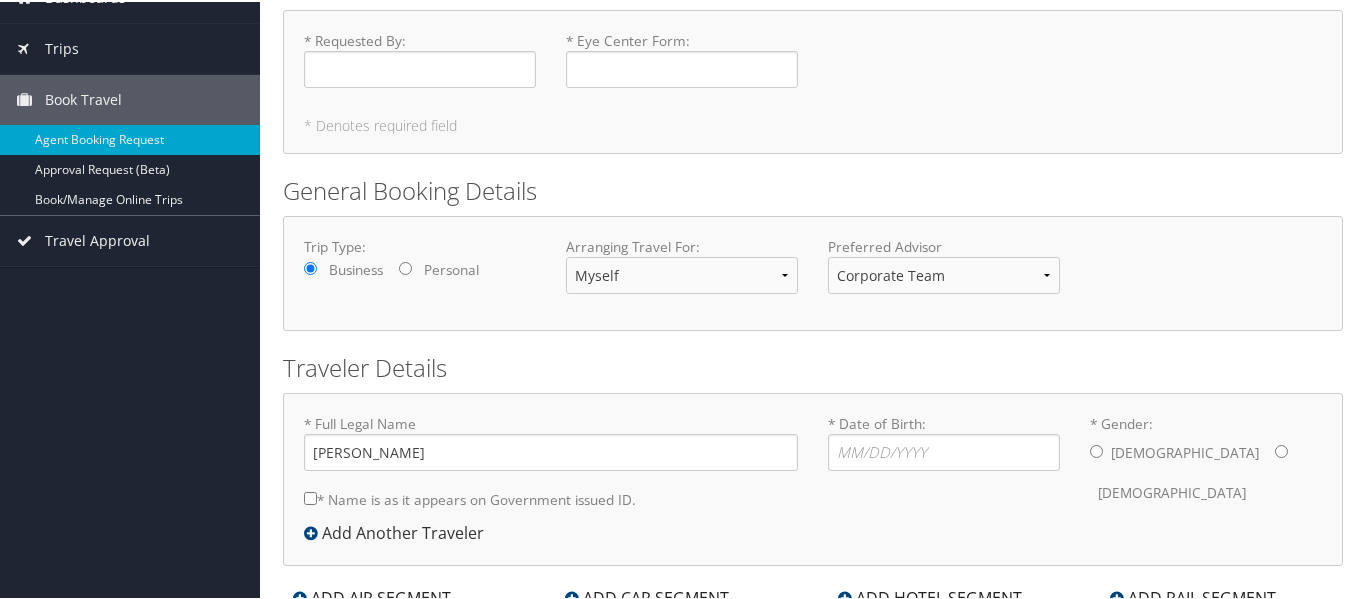 scroll, scrollTop: 169, scrollLeft: 0, axis: vertical 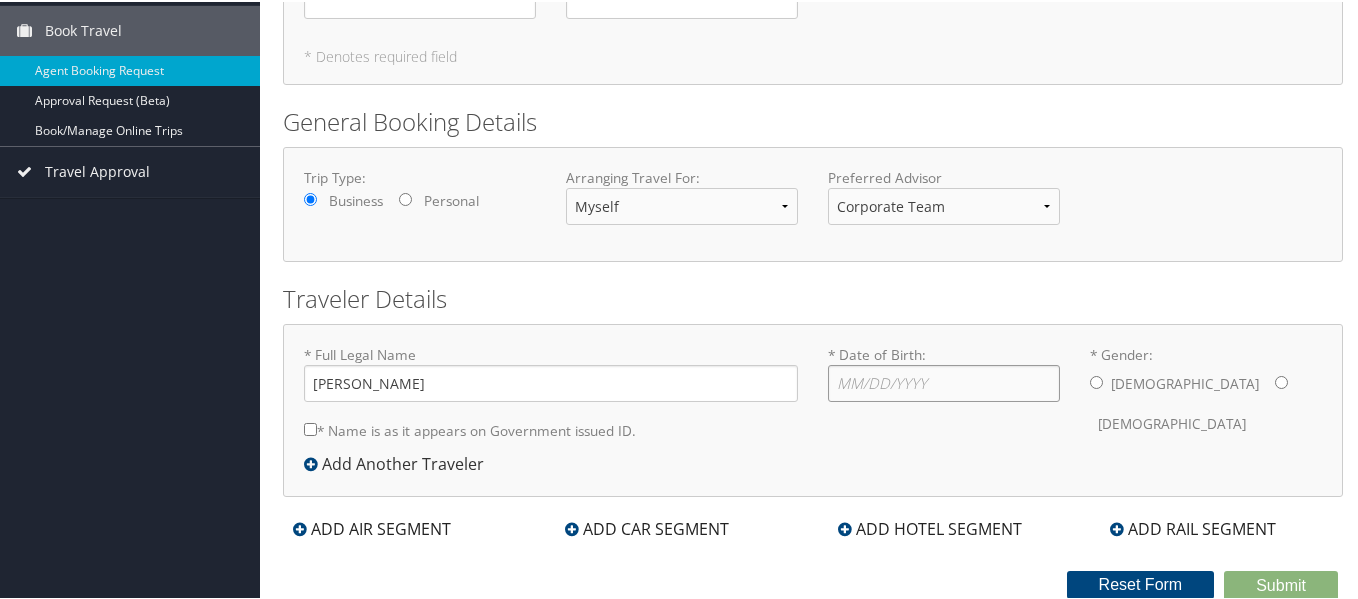 drag, startPoint x: 824, startPoint y: 387, endPoint x: 839, endPoint y: 381, distance: 16.155495 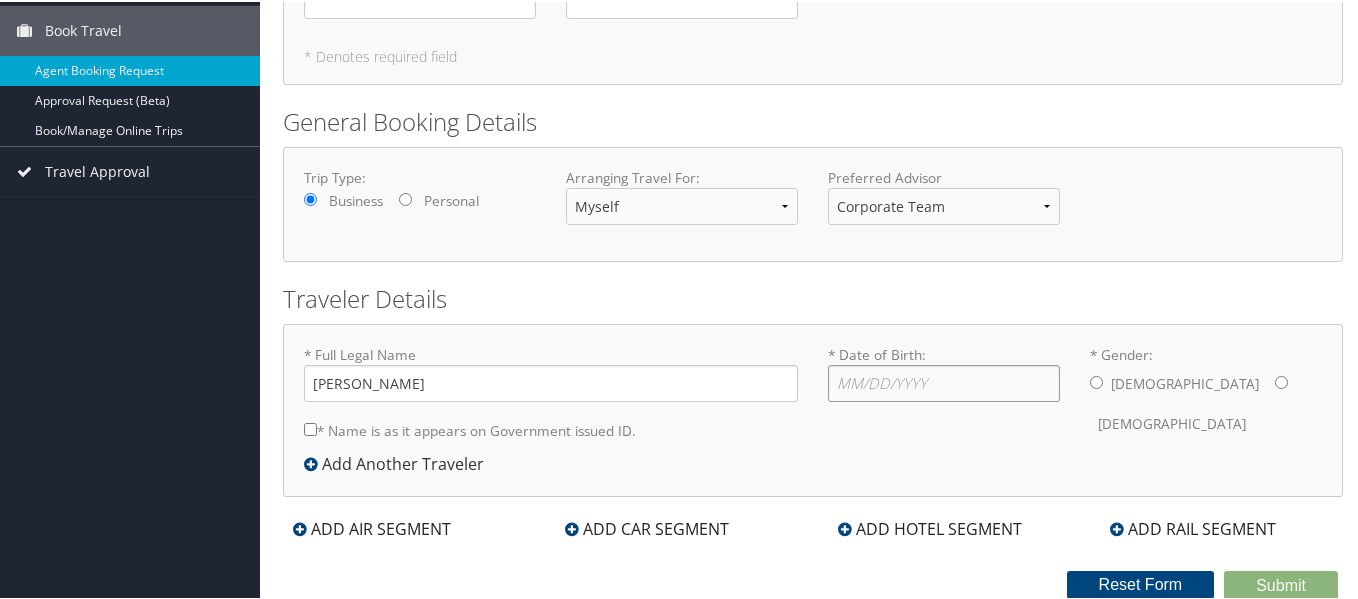 click on "* Date of Birth: Invalid Date" at bounding box center (944, 381) 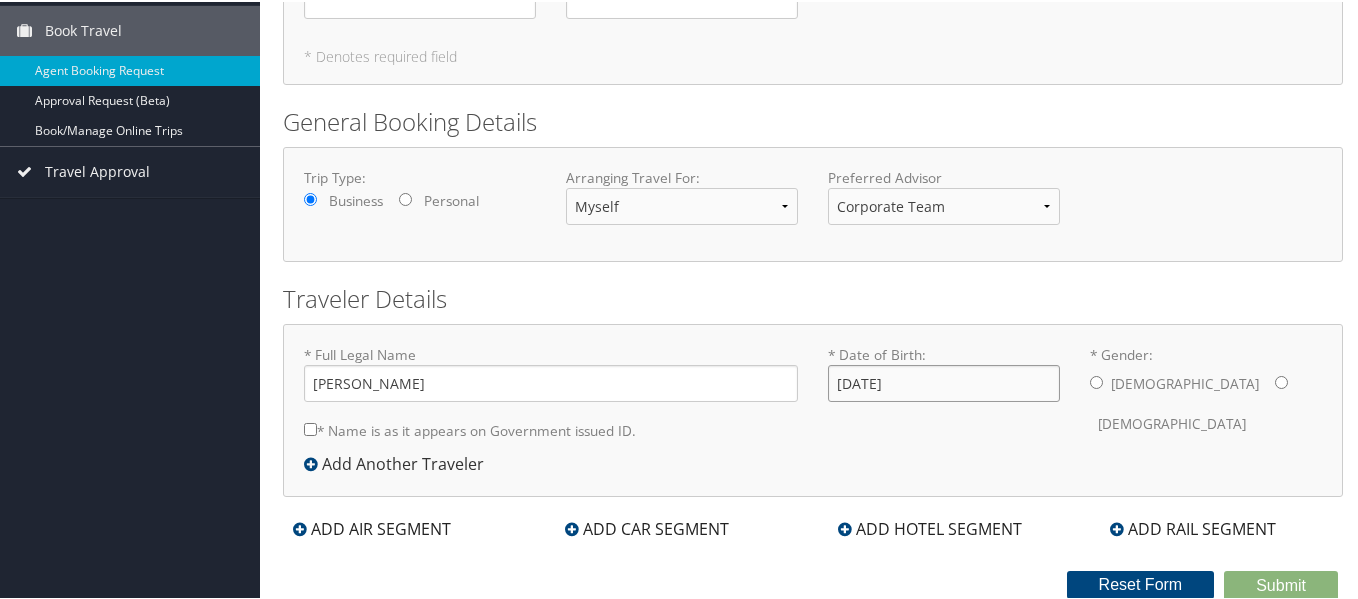type on "11/05/1965" 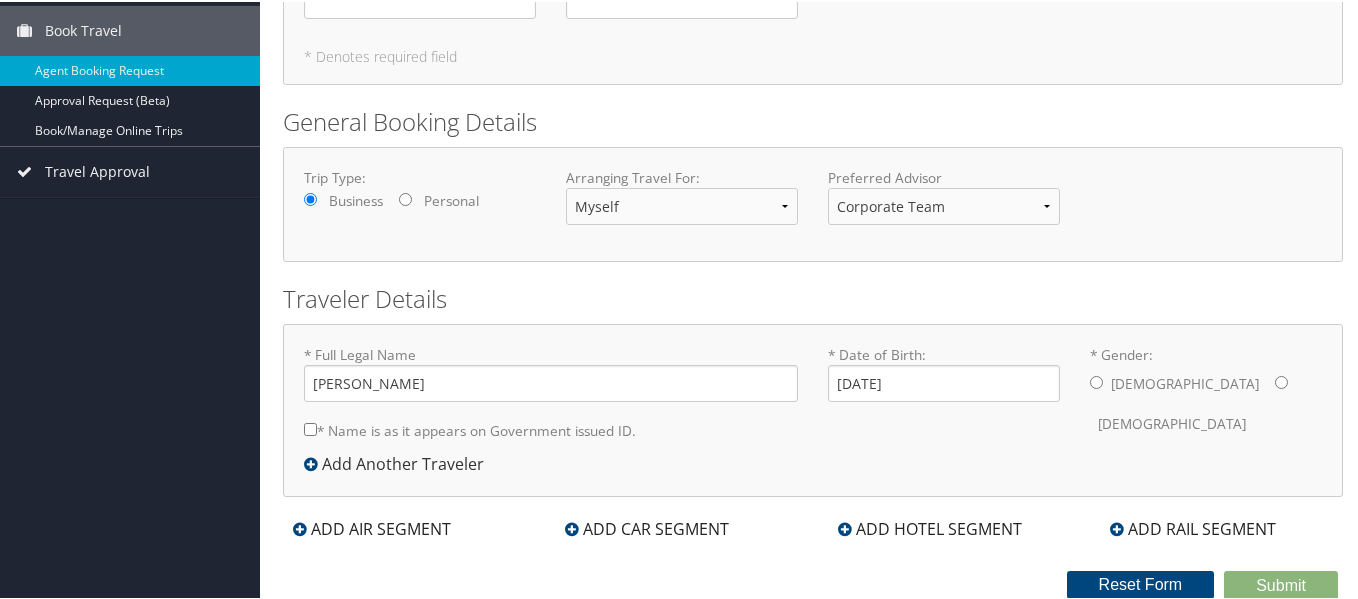 click on "* Gender:  Male Female" at bounding box center (1281, 380) 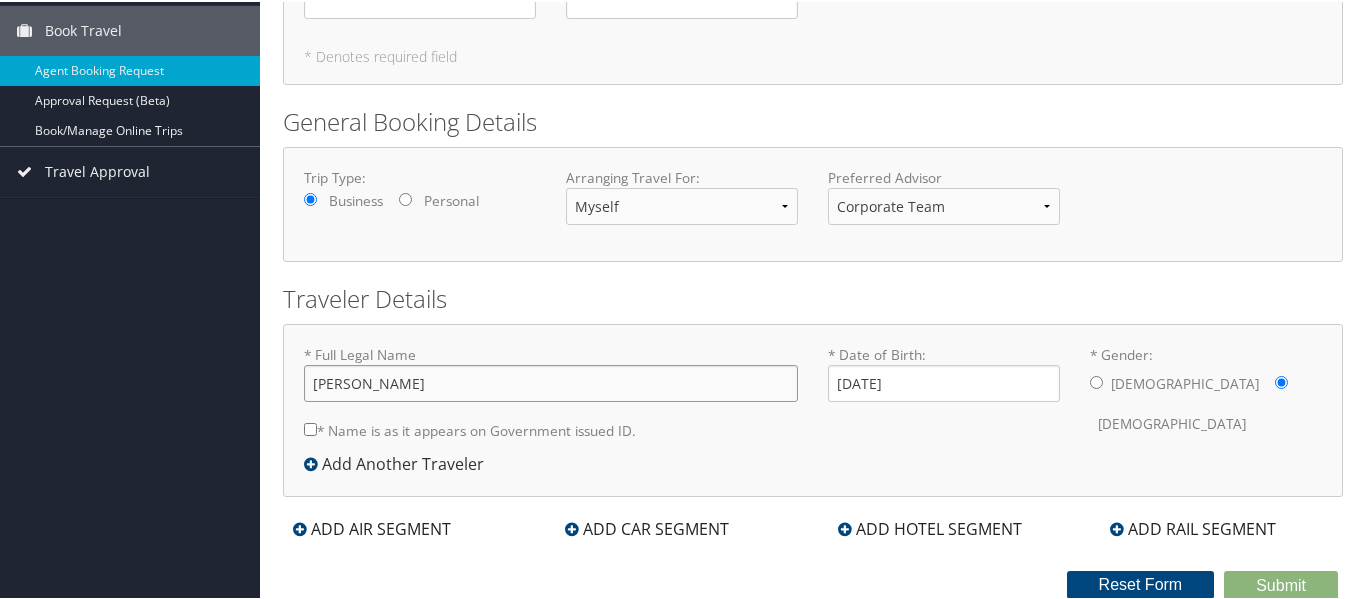 click on "Vicky  Abbott" at bounding box center [551, 381] 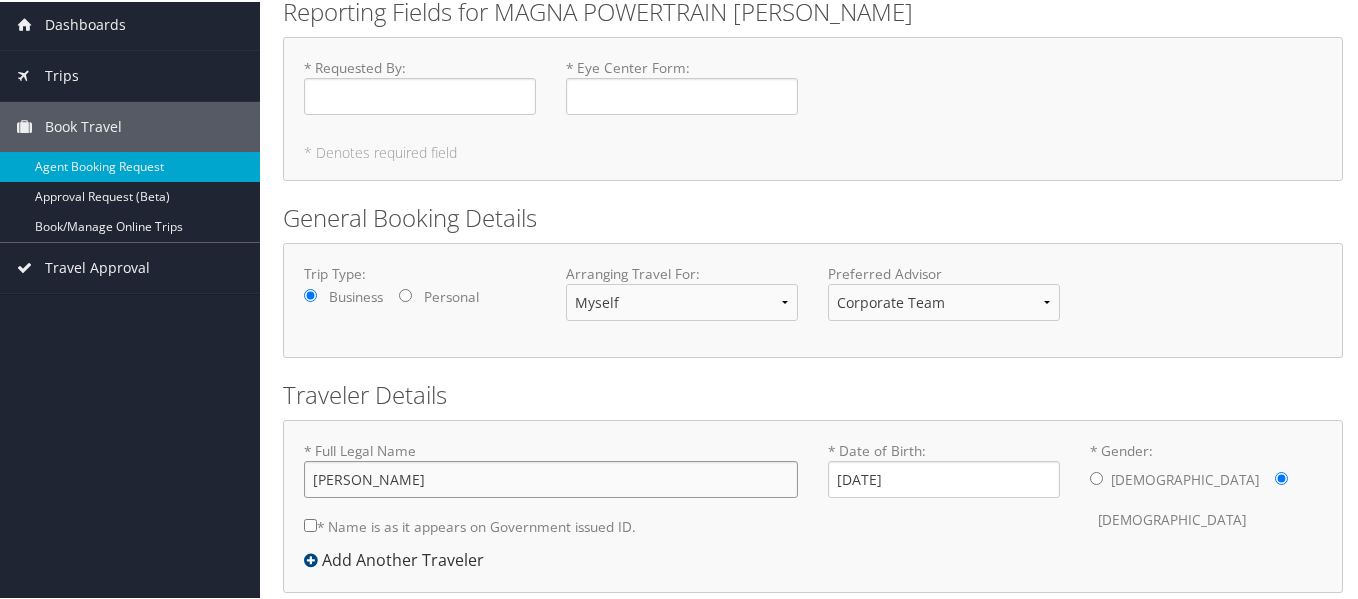 scroll, scrollTop: 169, scrollLeft: 0, axis: vertical 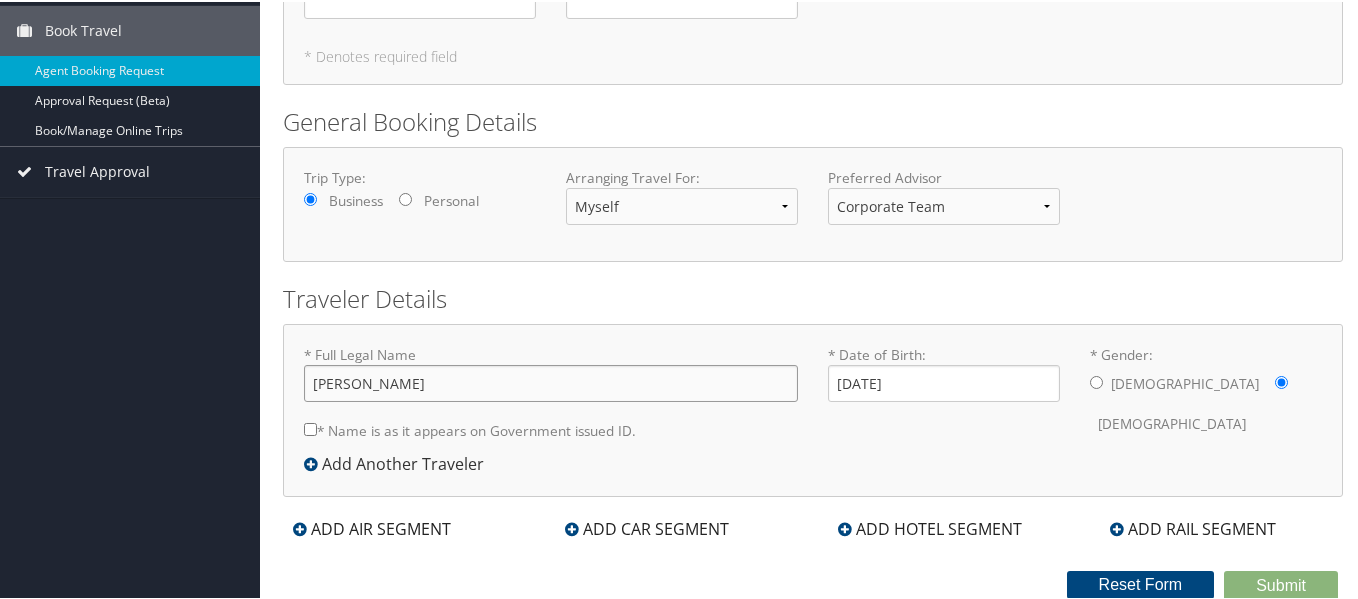 type on "Vicky Lynn Abbott" 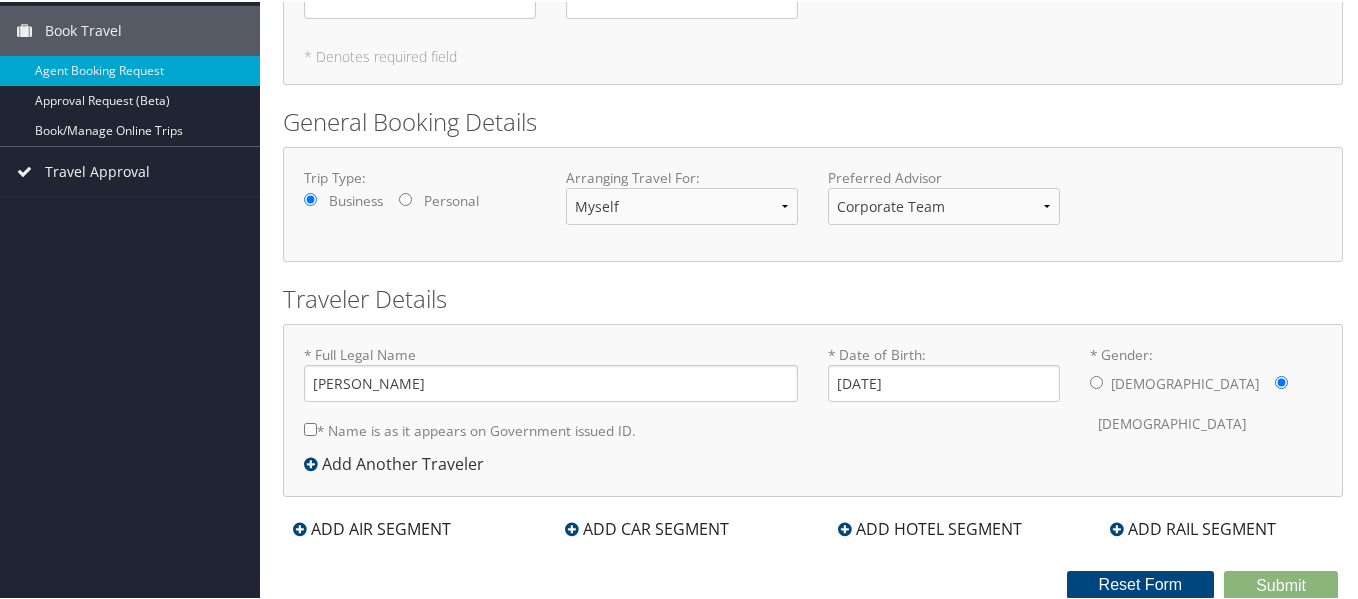 click on "ADD CAR SEGMENT" at bounding box center (648, 527) 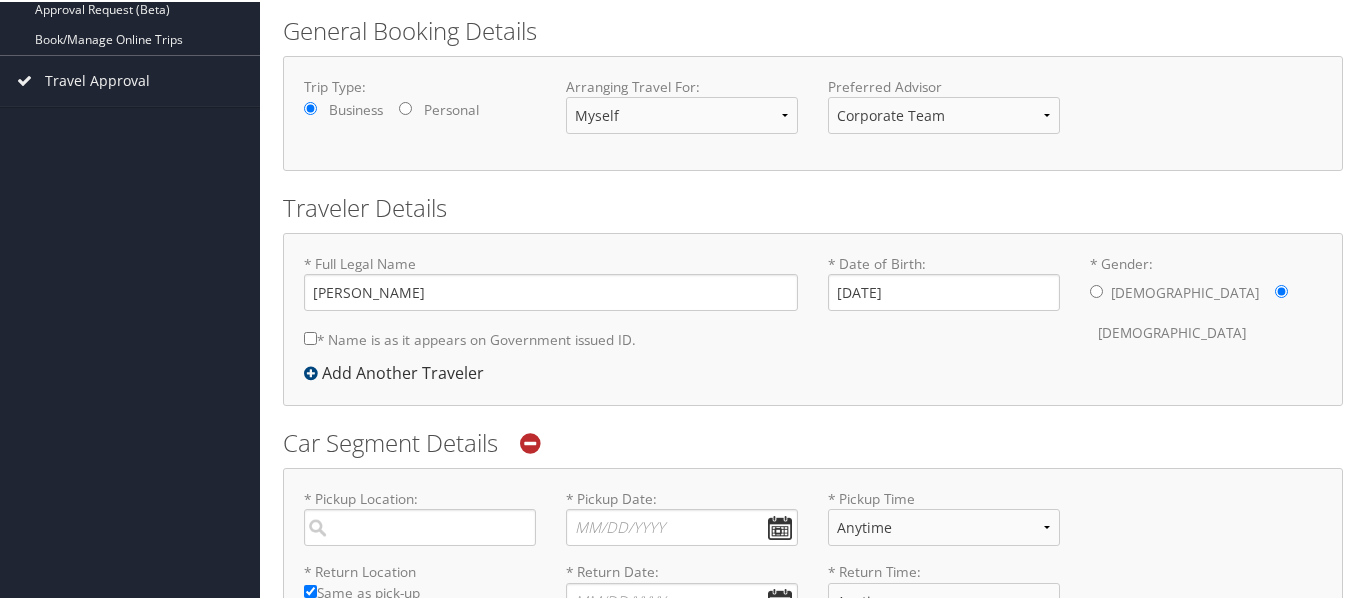 scroll, scrollTop: 369, scrollLeft: 0, axis: vertical 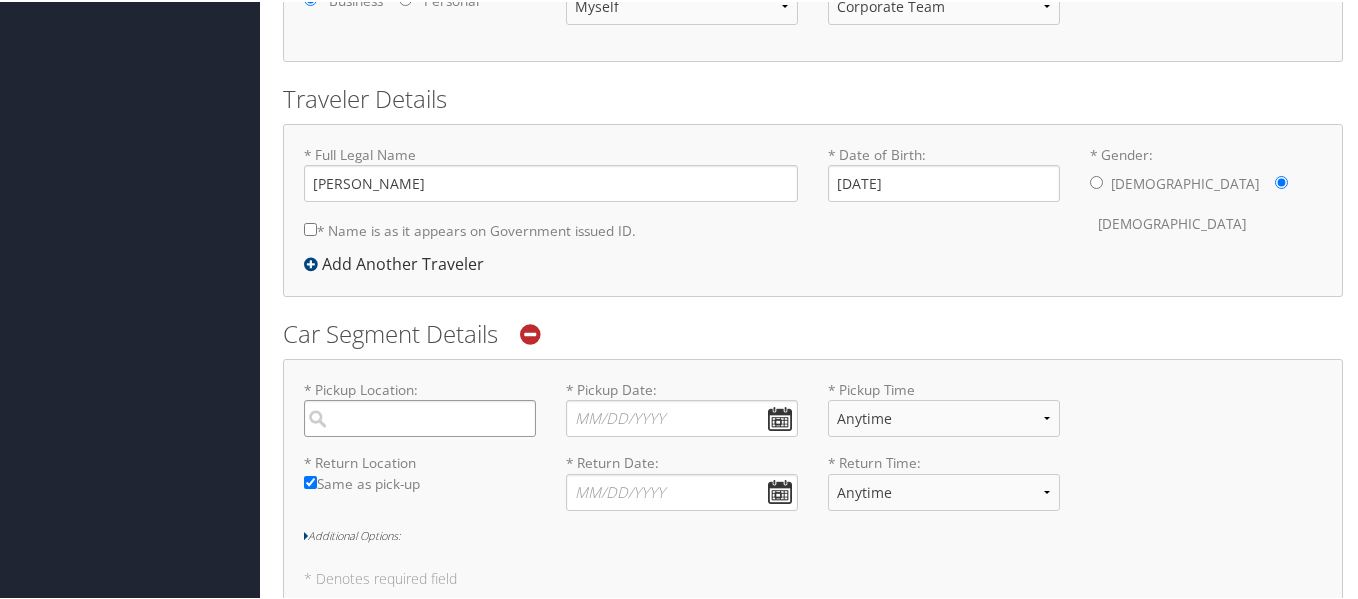 click at bounding box center (420, 416) 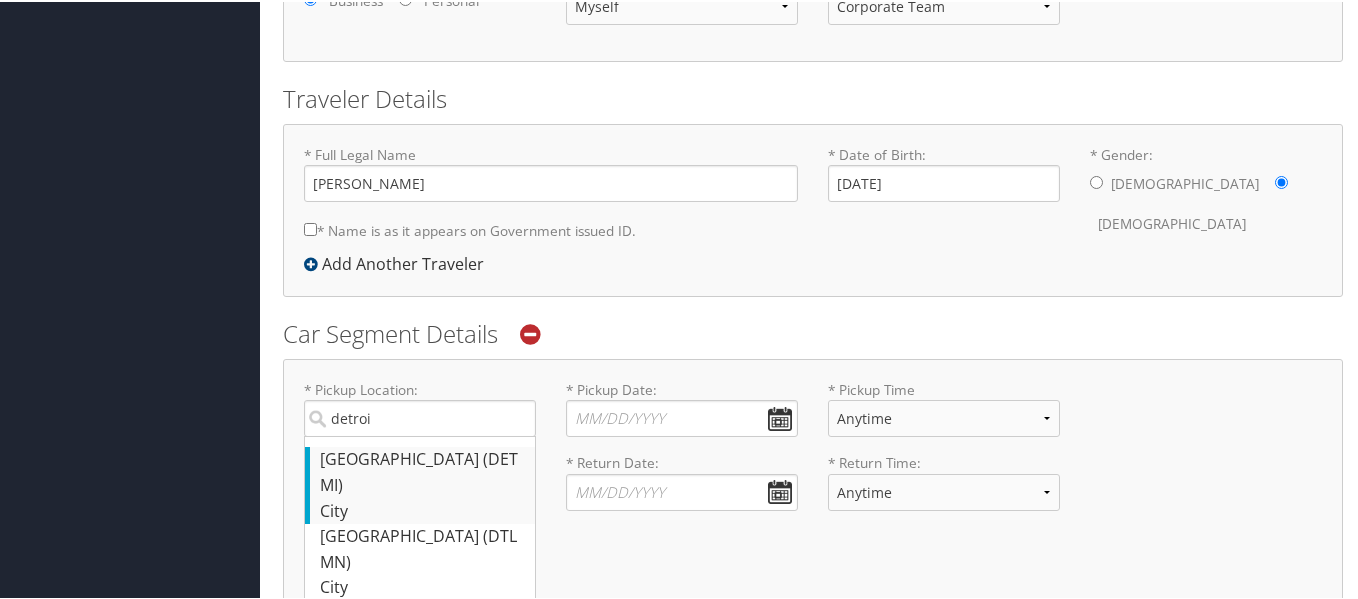 click on "Detroit   (DET MI)" at bounding box center [422, 470] 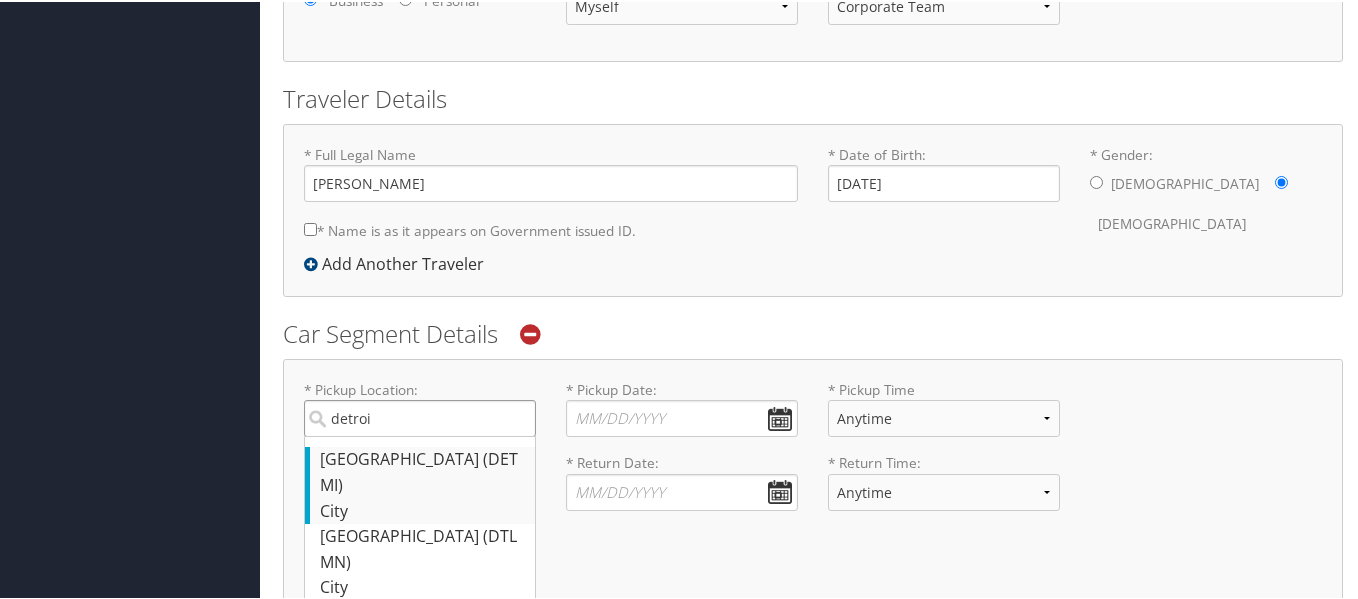 click on "detroi" at bounding box center [420, 416] 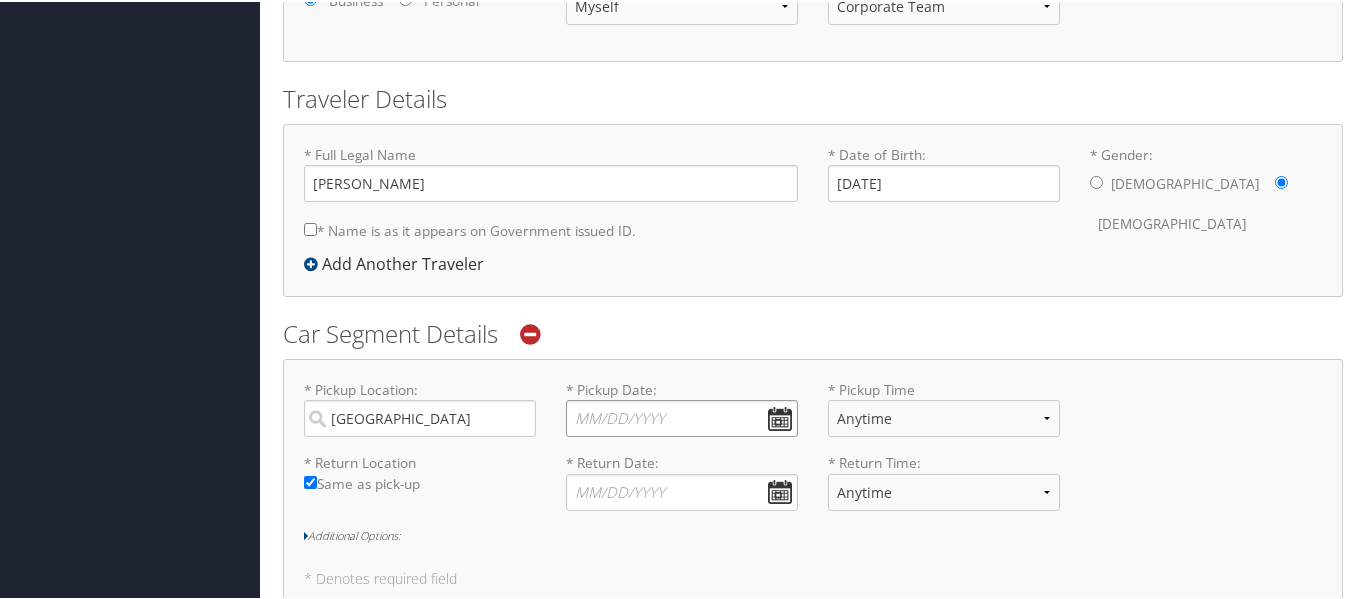 click on "* Pickup Date: Dates must be valid" at bounding box center (682, 416) 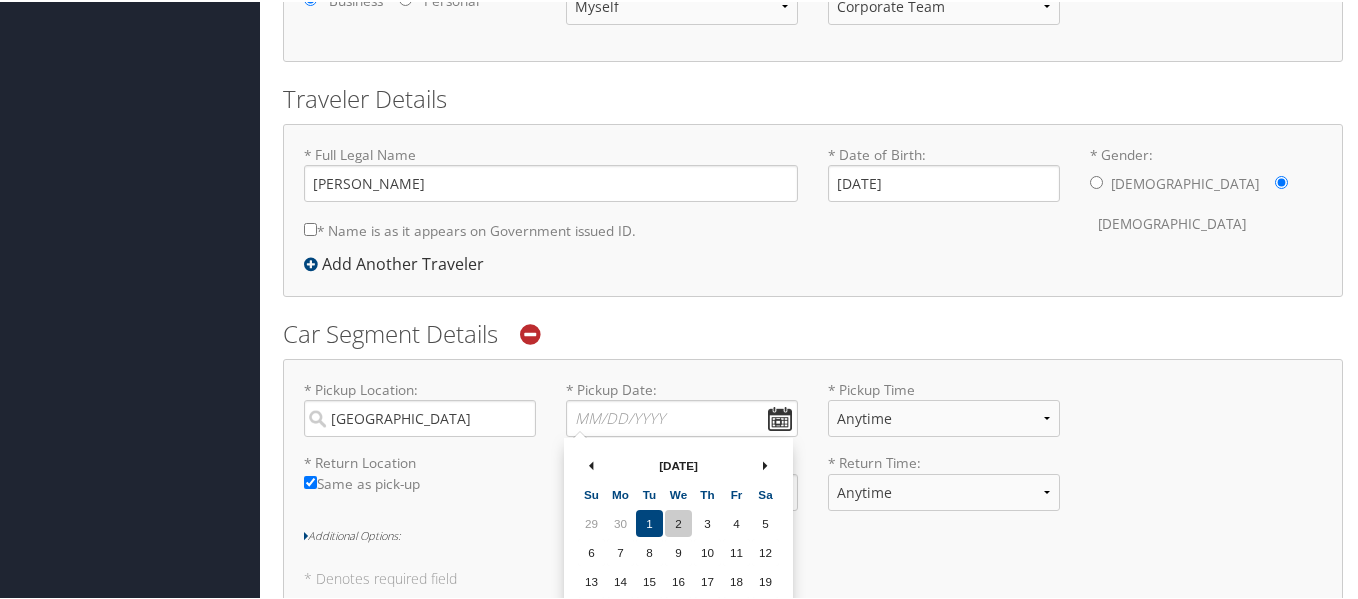 click on "2" at bounding box center (678, 521) 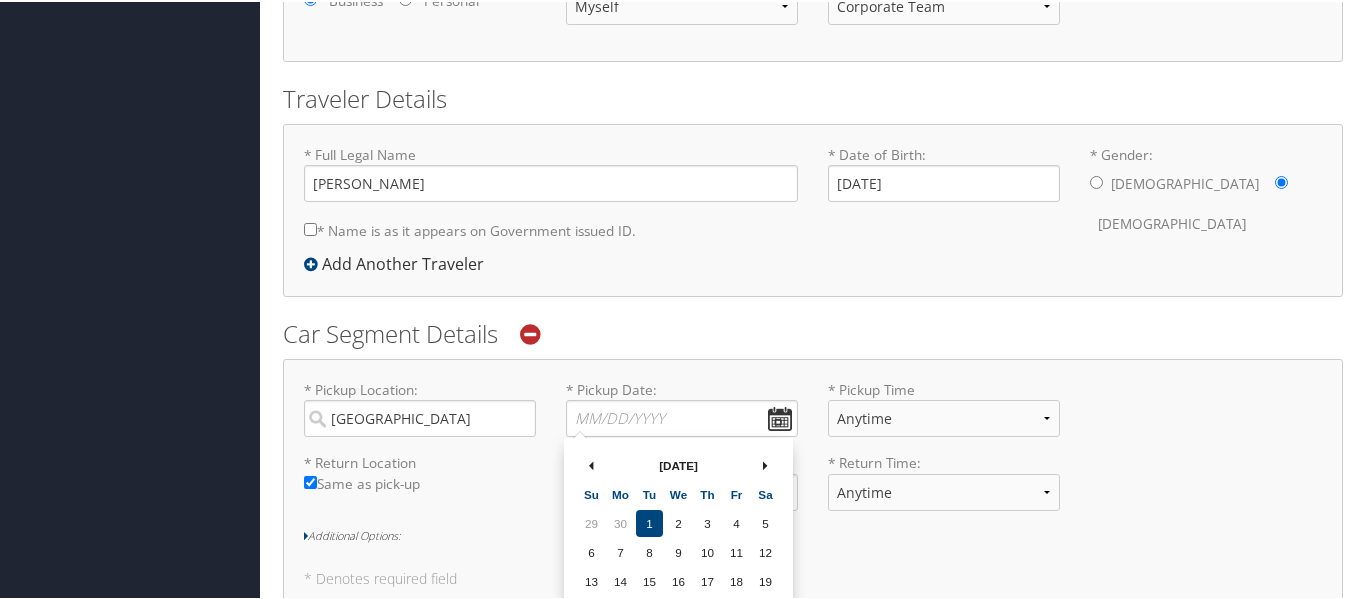 type on "07/02/2025" 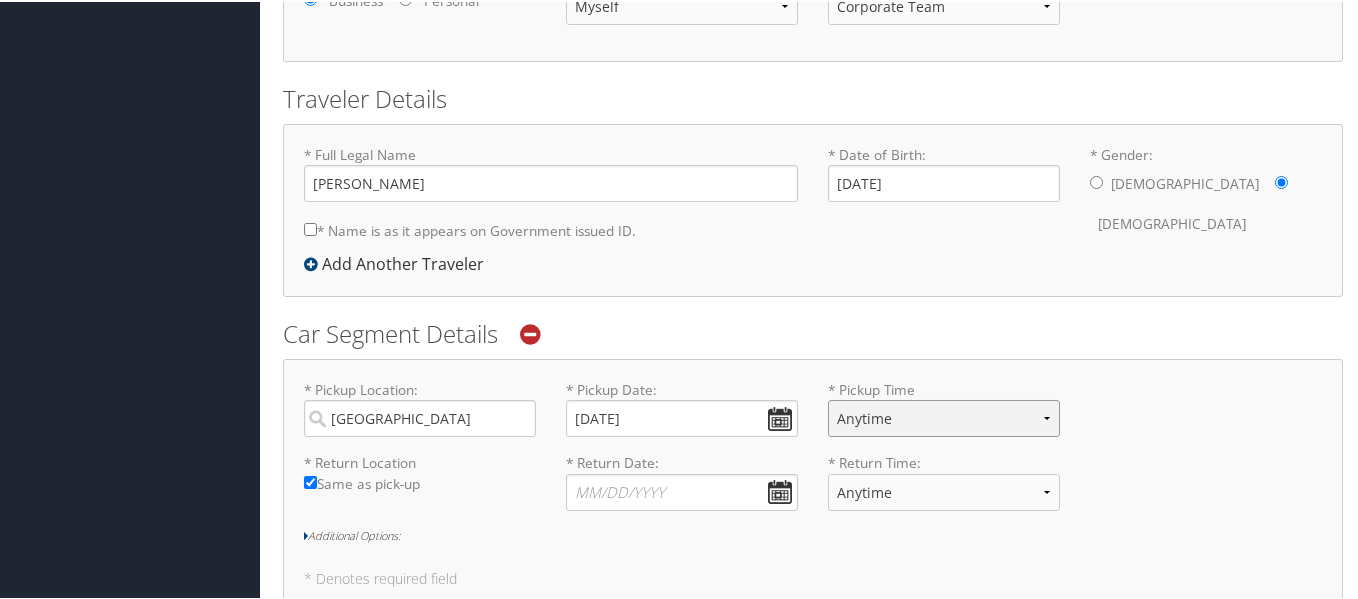 click on "Anytime   12:00 AM   1:00 AM   2:00 AM   3:00 AM   4:00 AM   5:00 AM   6:00 AM   7:00 AM   8:00 AM   9:00 AM   10:00 AM   11:00 AM   12:00 PM (Noon)   1:00 PM   2:00 PM   3:00 PM   4:00 PM   5:00 PM   6:00 PM   7:00 PM   8:00 PM   9:00 PM   10:00 PM   11:00 PM" at bounding box center [944, 416] 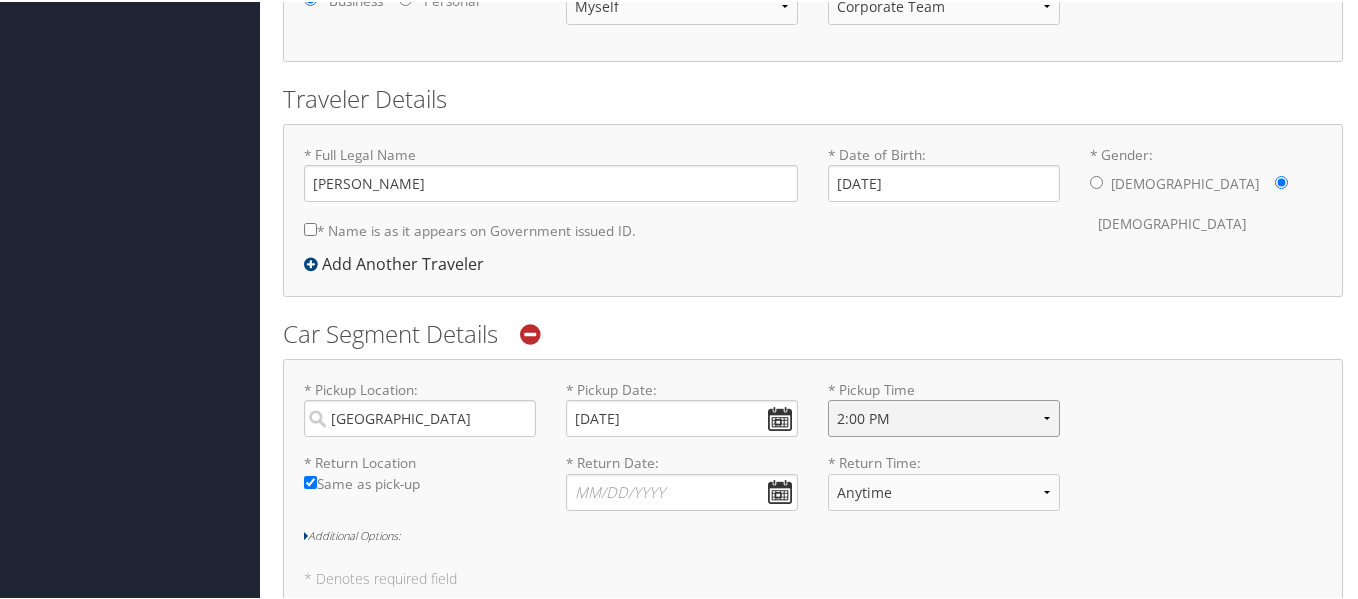 click on "Anytime   12:00 AM   1:00 AM   2:00 AM   3:00 AM   4:00 AM   5:00 AM   6:00 AM   7:00 AM   8:00 AM   9:00 AM   10:00 AM   11:00 AM   12:00 PM (Noon)   1:00 PM   2:00 PM   3:00 PM   4:00 PM   5:00 PM   6:00 PM   7:00 PM   8:00 PM   9:00 PM   10:00 PM   11:00 PM" at bounding box center [944, 416] 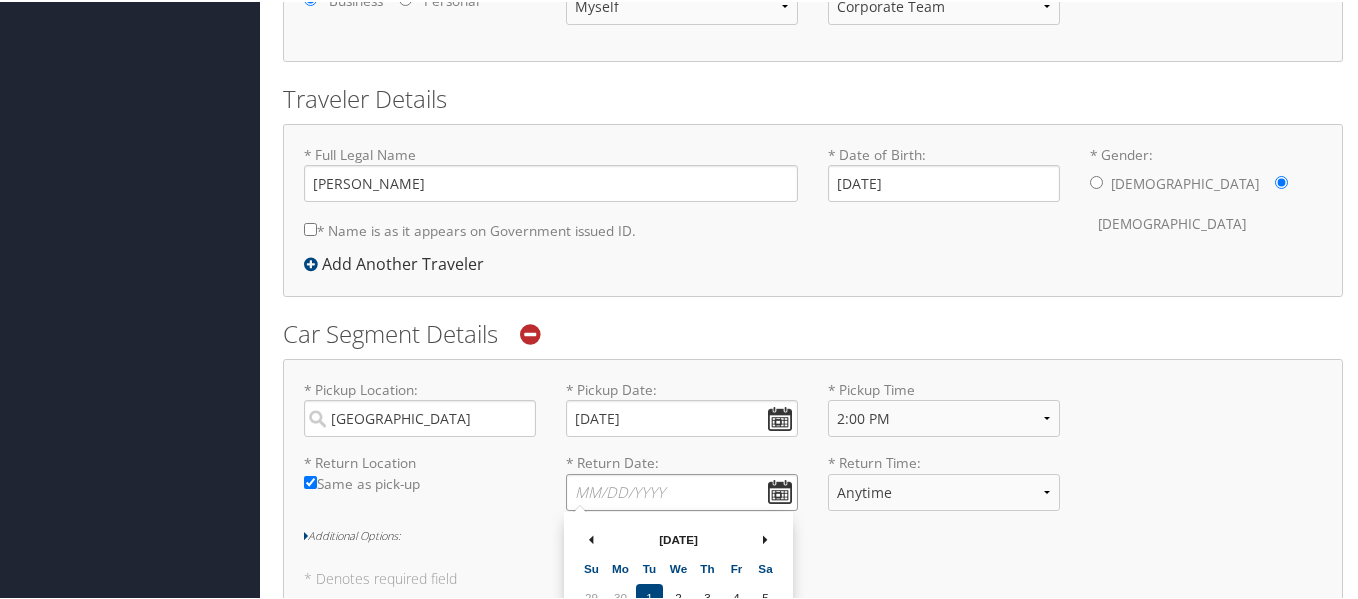 click on "* Return Date: Dates must be valid" at bounding box center (682, 490) 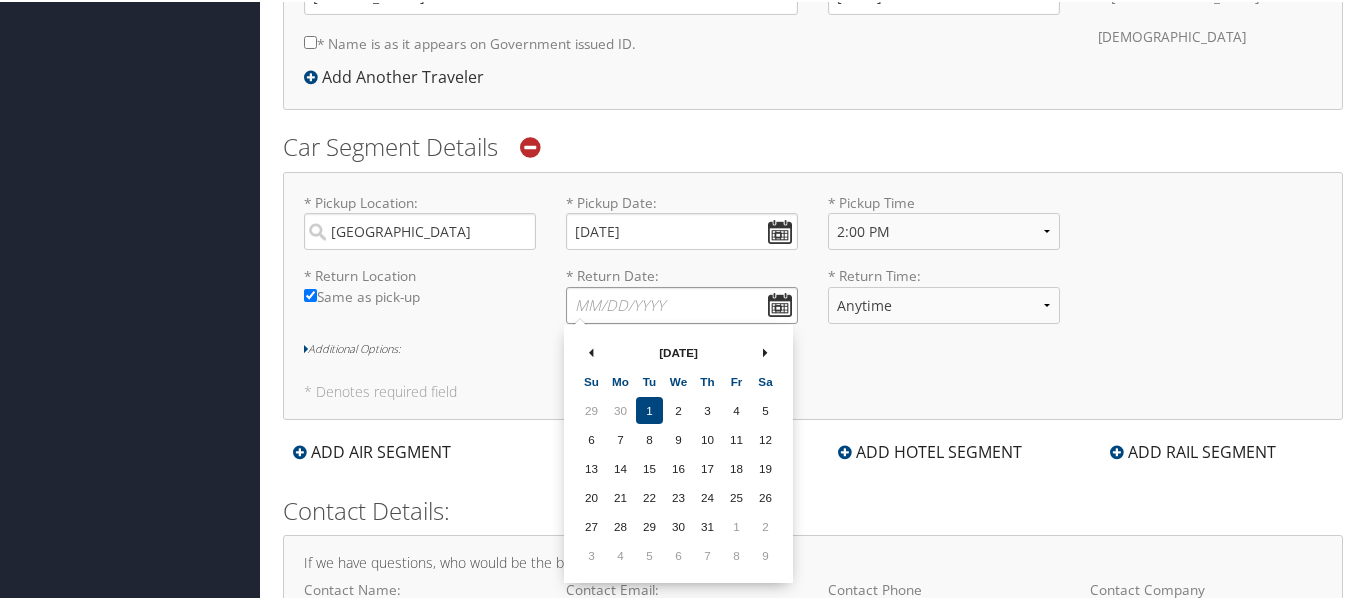 scroll, scrollTop: 569, scrollLeft: 0, axis: vertical 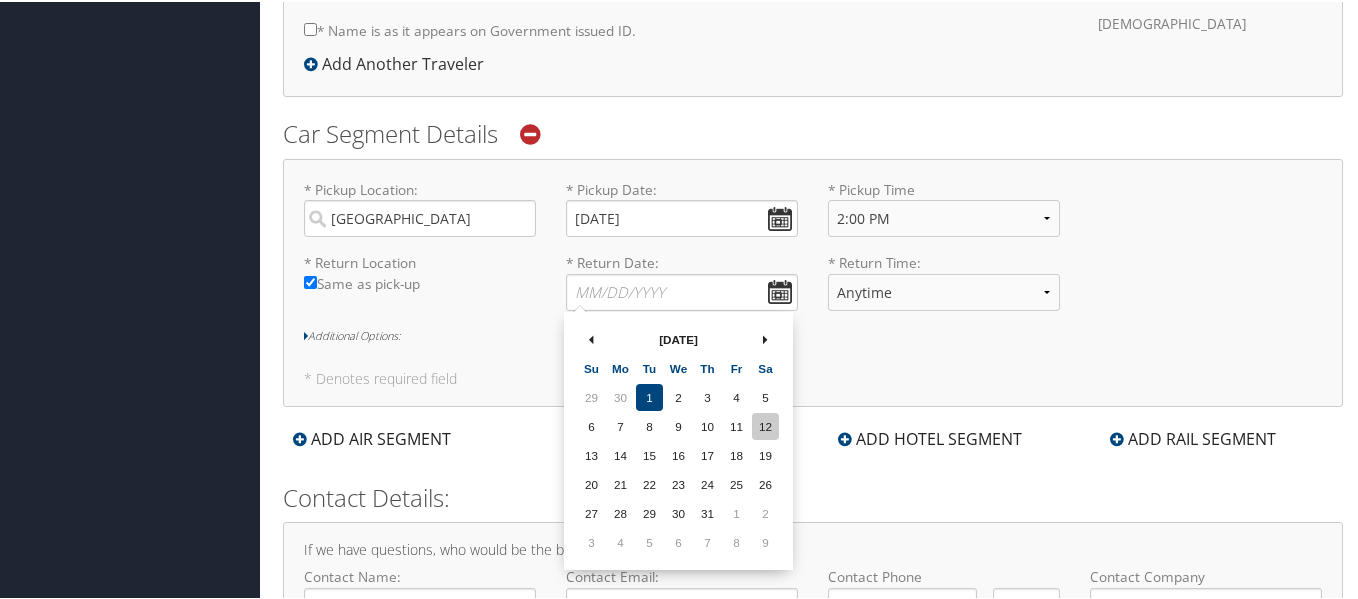 click on "12" at bounding box center (765, 424) 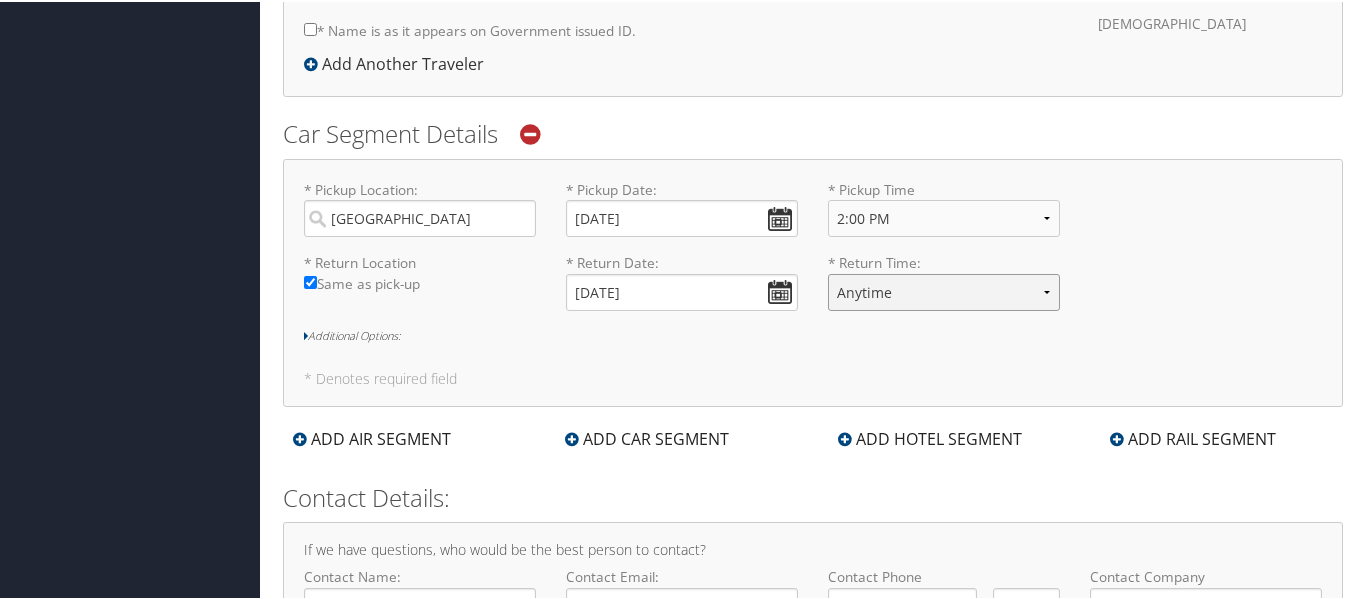 click on "Anytime   12:00 AM   1:00 AM   2:00 AM   3:00 AM   4:00 AM   5:00 AM   6:00 AM   7:00 AM   8:00 AM   9:00 AM   10:00 AM   11:00 AM   12:00 PM (Noon)   1:00 PM   2:00 PM   3:00 PM   4:00 PM   5:00 PM   6:00 PM   7:00 PM   8:00 PM   9:00 PM   10:00 PM   11:00 PM" at bounding box center (944, 290) 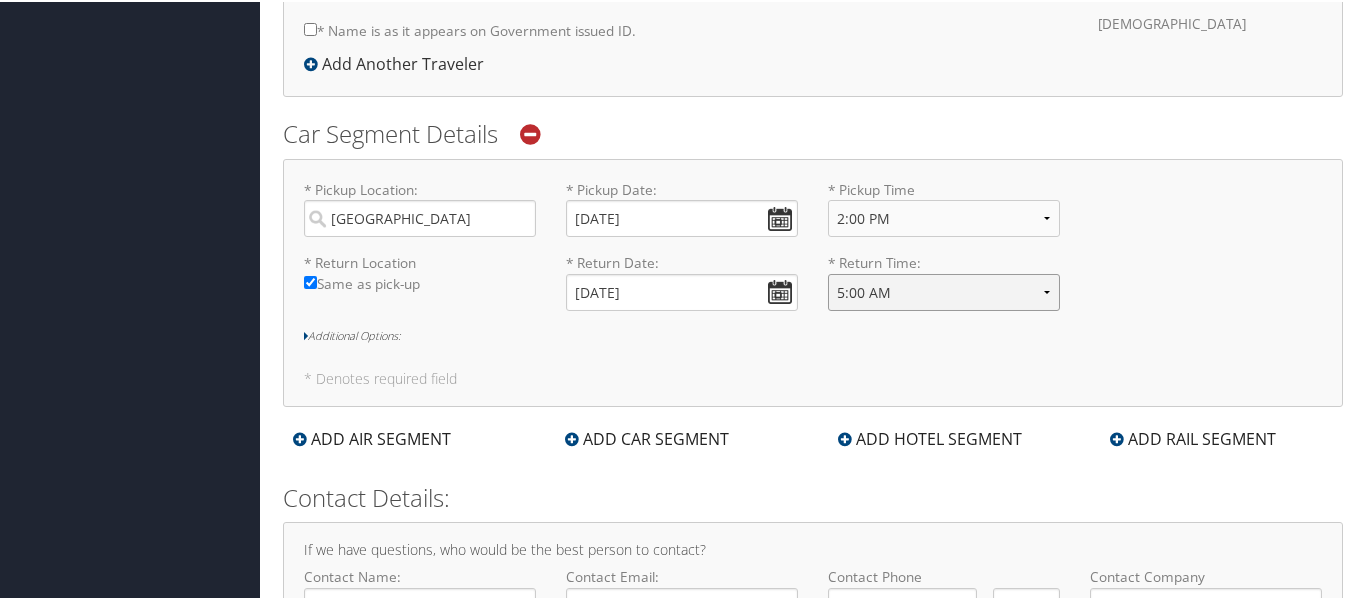 click on "Anytime   12:00 AM   1:00 AM   2:00 AM   3:00 AM   4:00 AM   5:00 AM   6:00 AM   7:00 AM   8:00 AM   9:00 AM   10:00 AM   11:00 AM   12:00 PM (Noon)   1:00 PM   2:00 PM   3:00 PM   4:00 PM   5:00 PM   6:00 PM   7:00 PM   8:00 PM   9:00 PM   10:00 PM   11:00 PM" at bounding box center [944, 290] 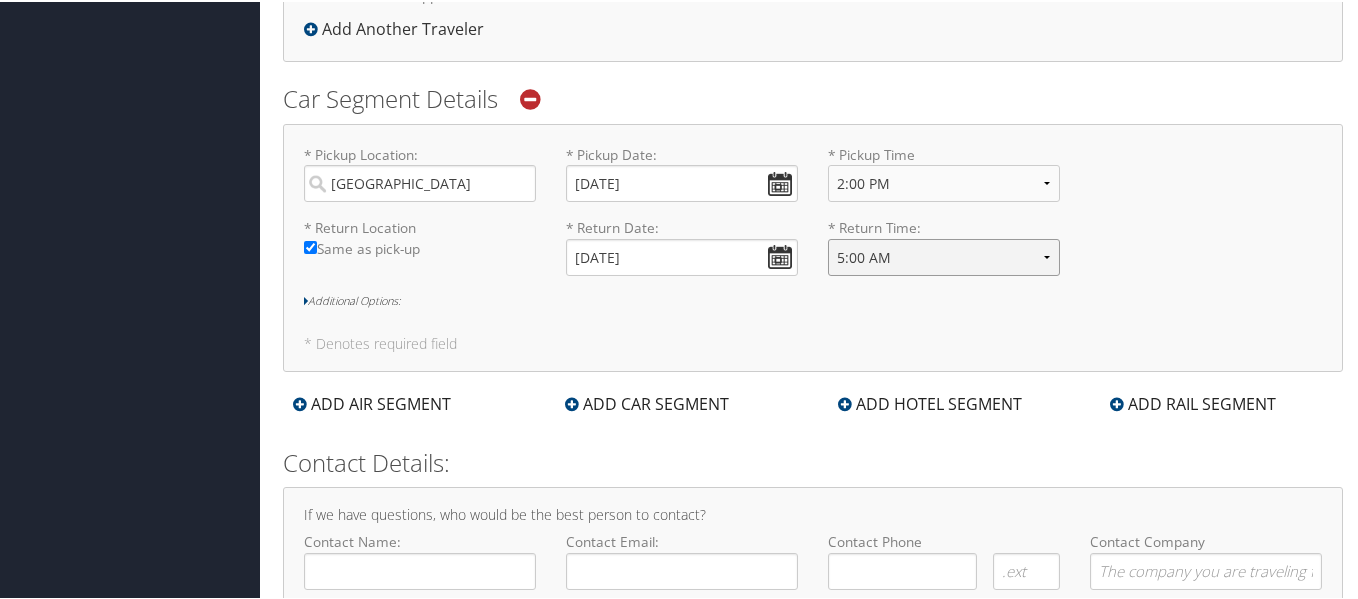 scroll, scrollTop: 704, scrollLeft: 0, axis: vertical 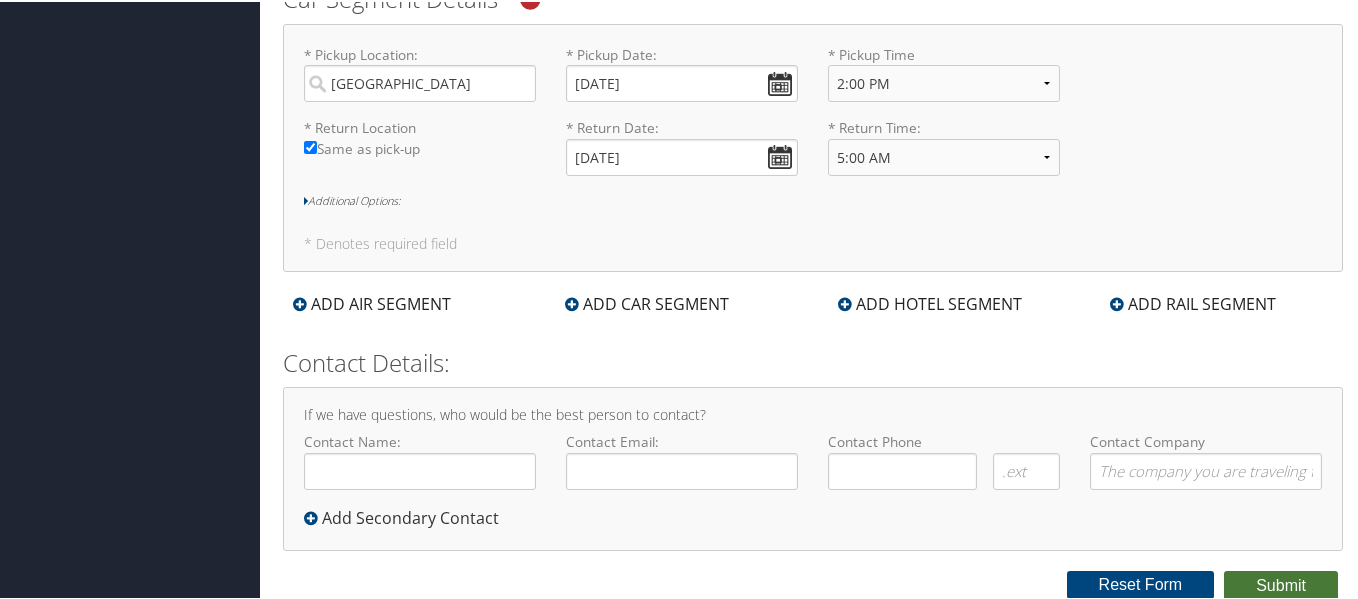 click on "Submit" at bounding box center (1281, 584) 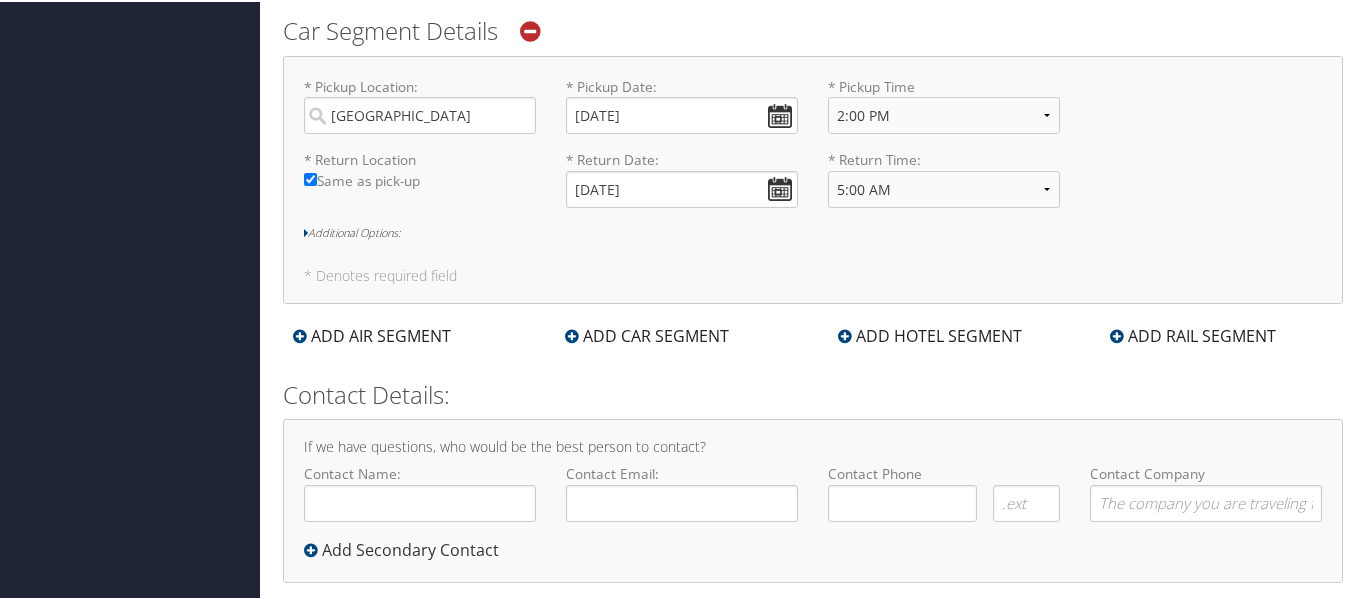 scroll, scrollTop: 0, scrollLeft: 0, axis: both 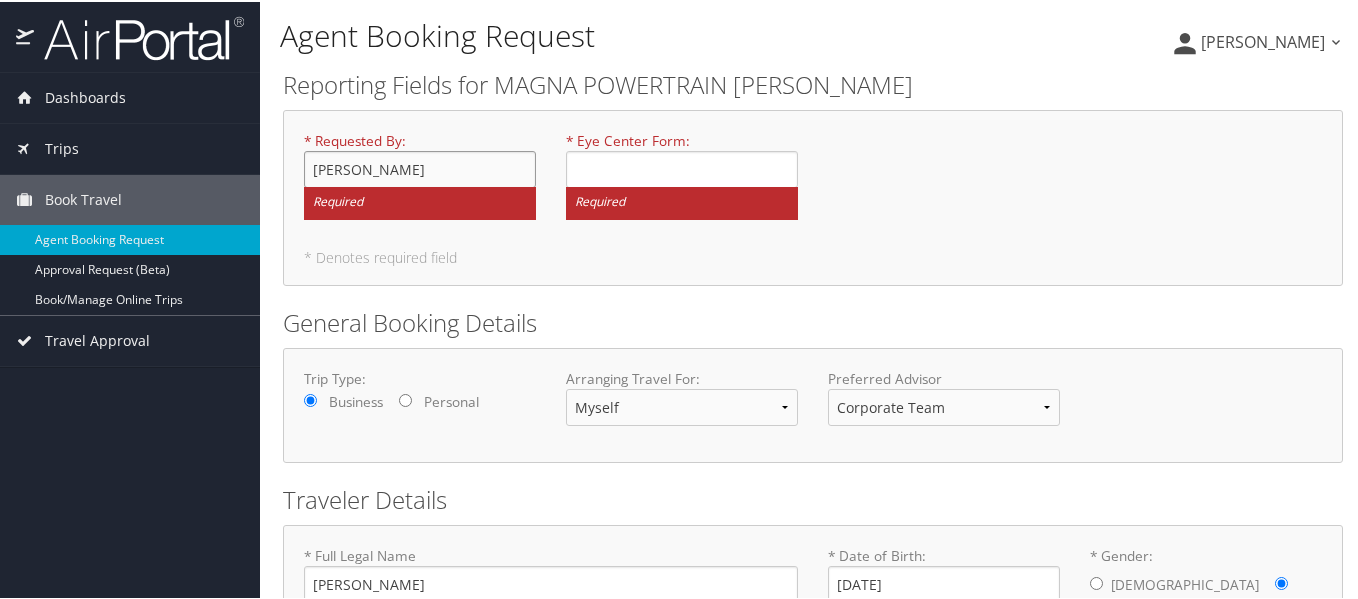 type on "[PERSON_NAME]" 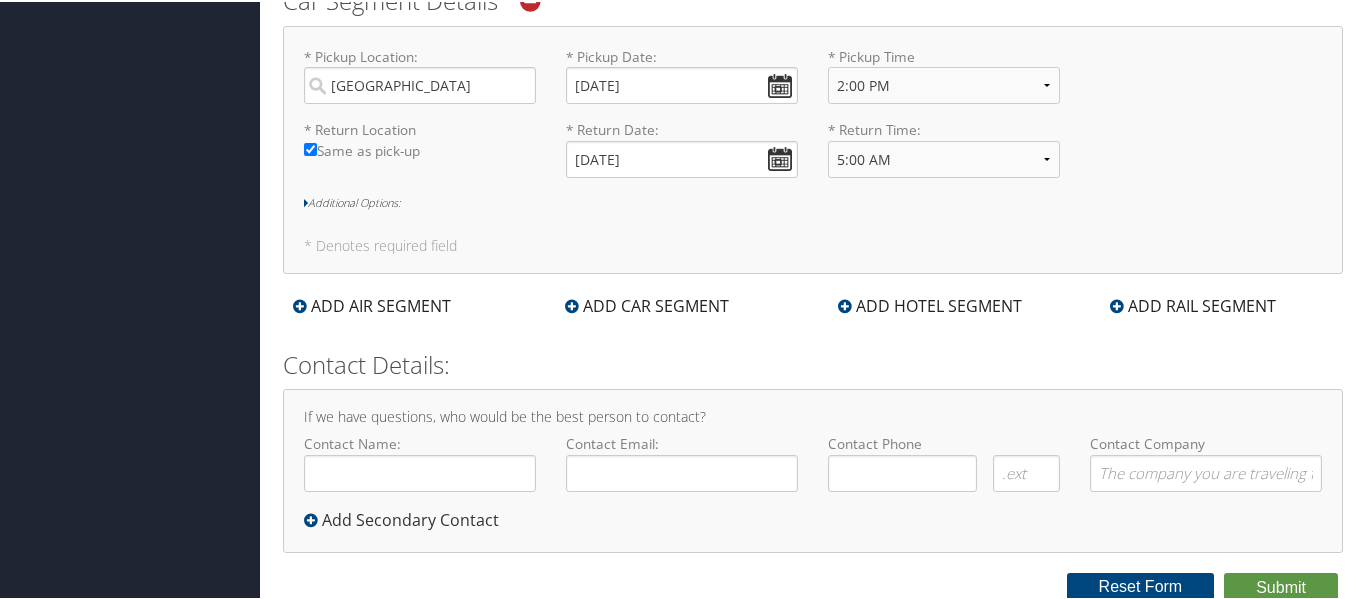 scroll, scrollTop: 736, scrollLeft: 0, axis: vertical 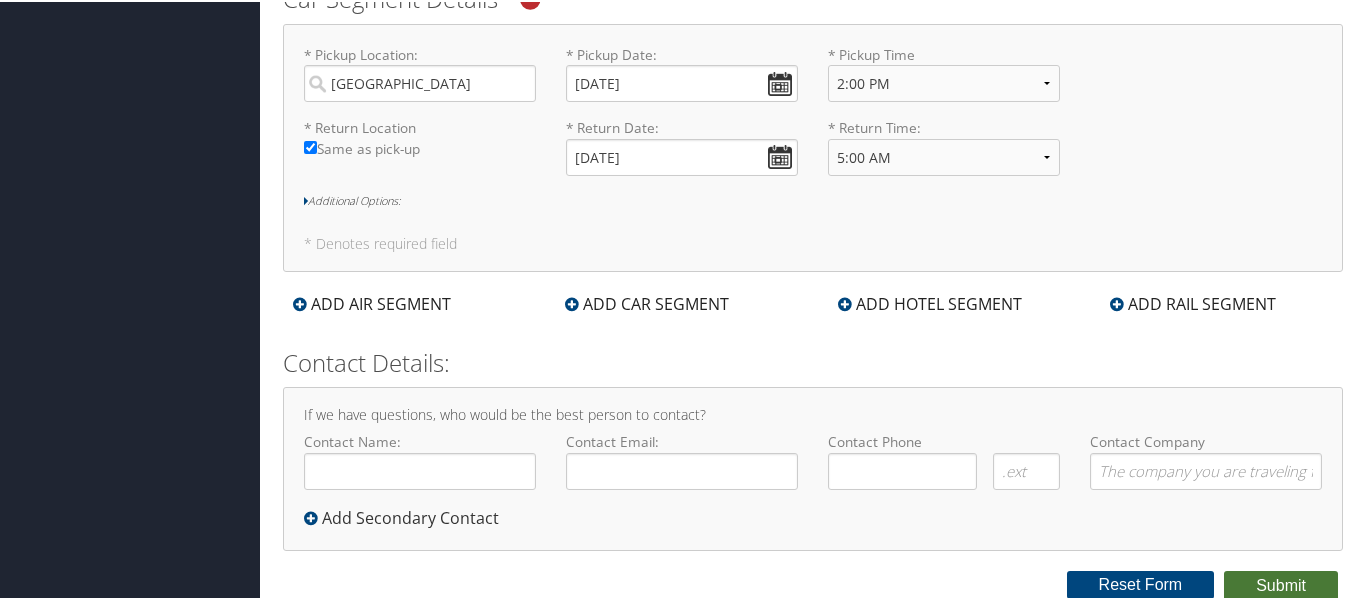 type on "N/A" 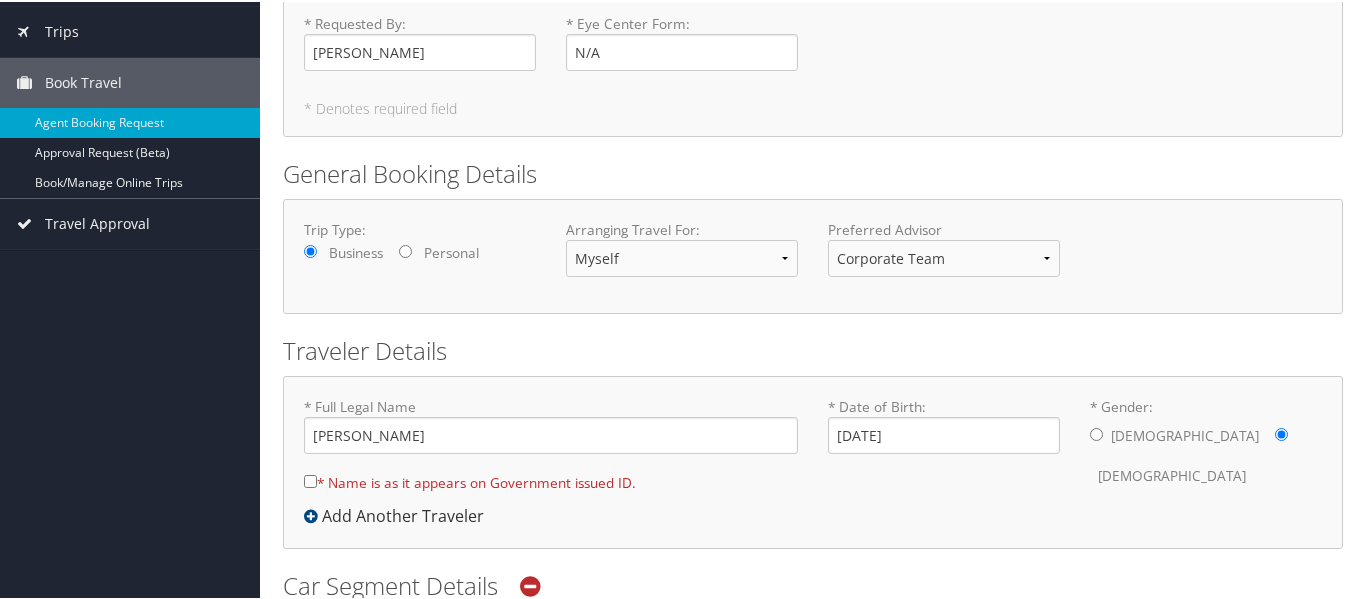 scroll, scrollTop: 300, scrollLeft: 0, axis: vertical 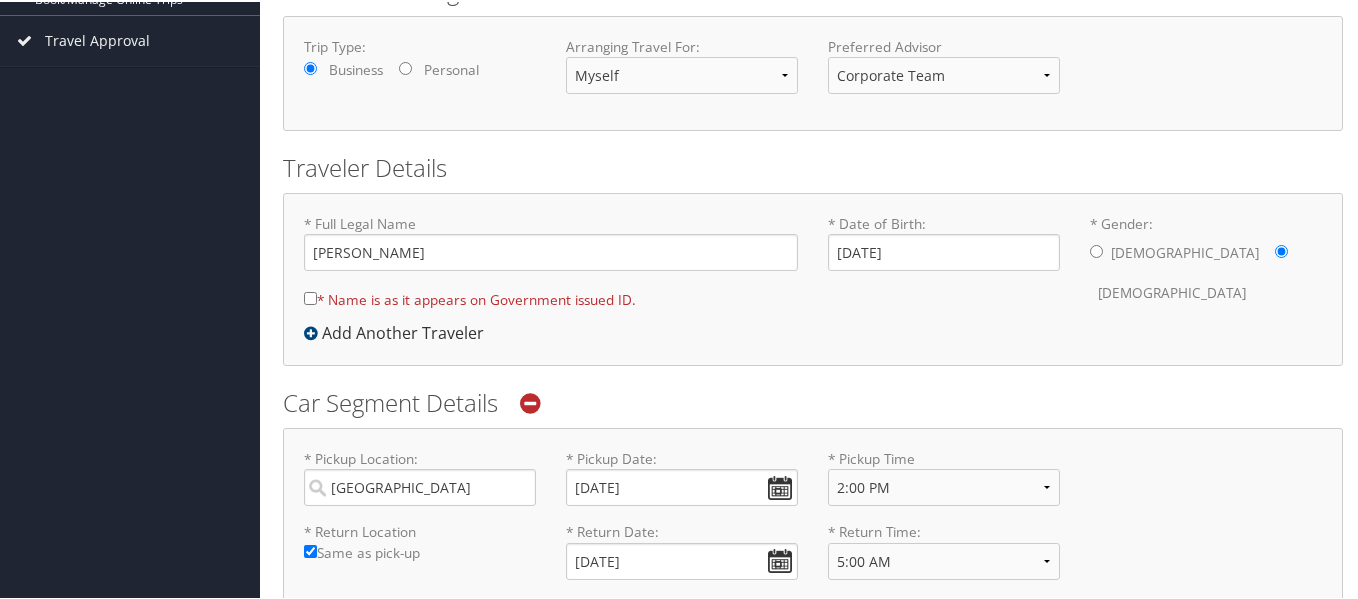 click on "* Full Legal Name Vicky Lynn Abbott * Name is as it appears on Government issued ID. Required" at bounding box center (551, 265) 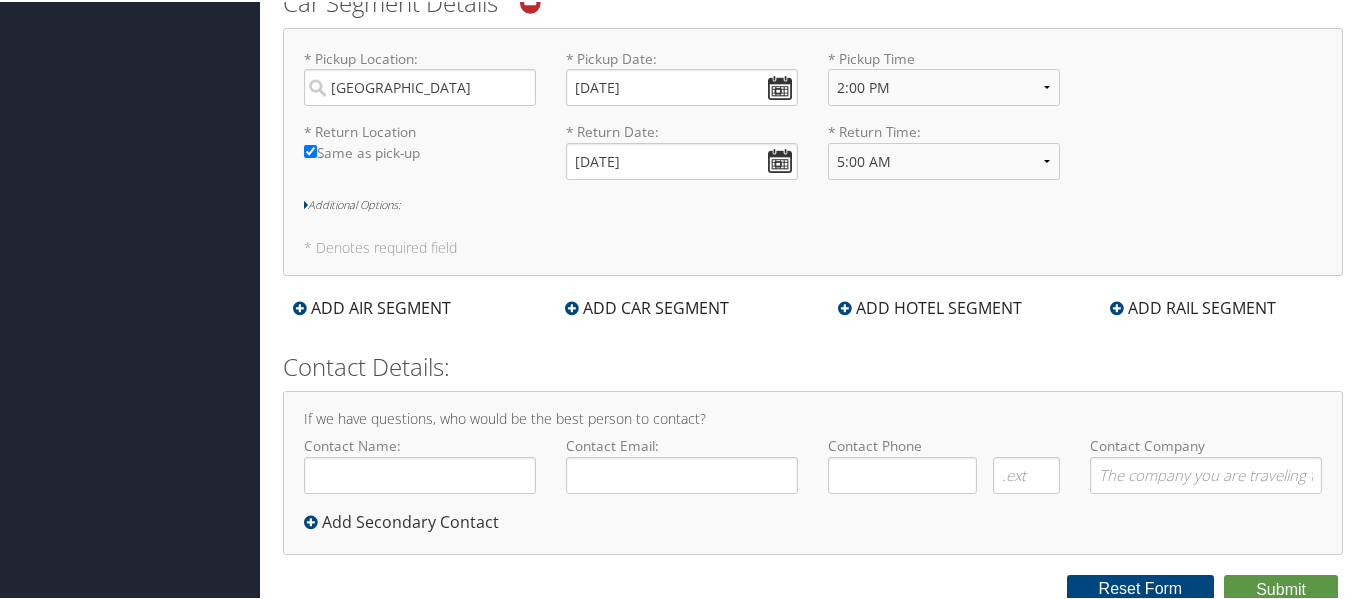 scroll, scrollTop: 704, scrollLeft: 0, axis: vertical 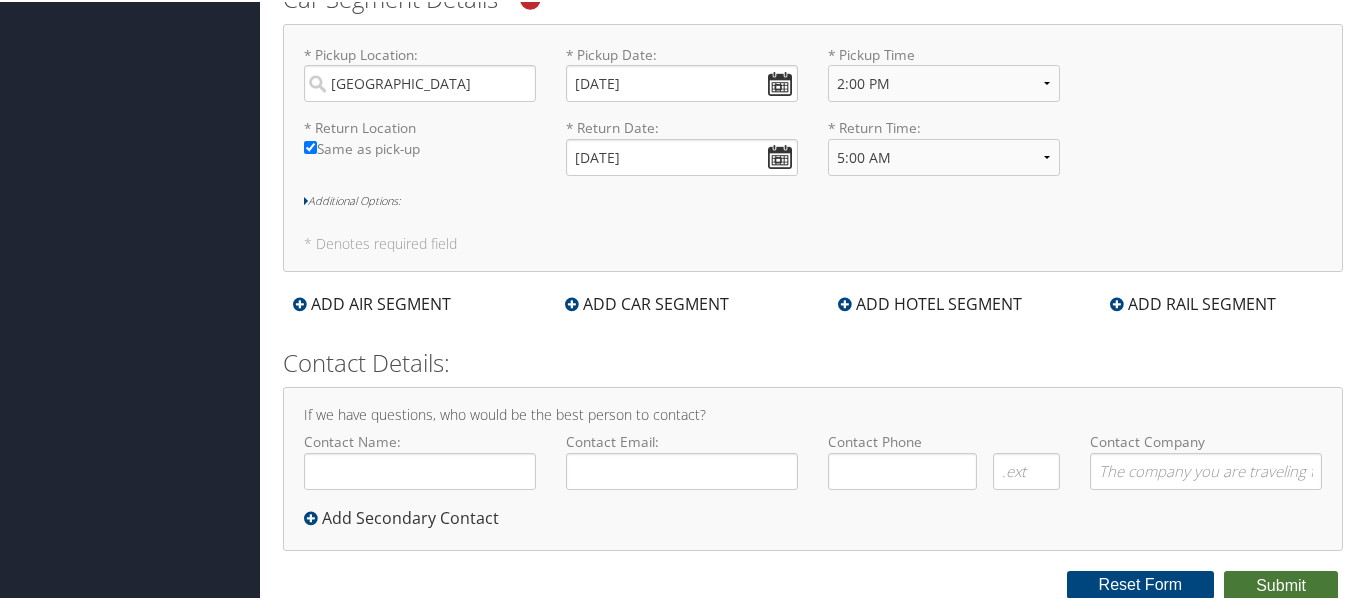 click on "Submit" at bounding box center [1281, 584] 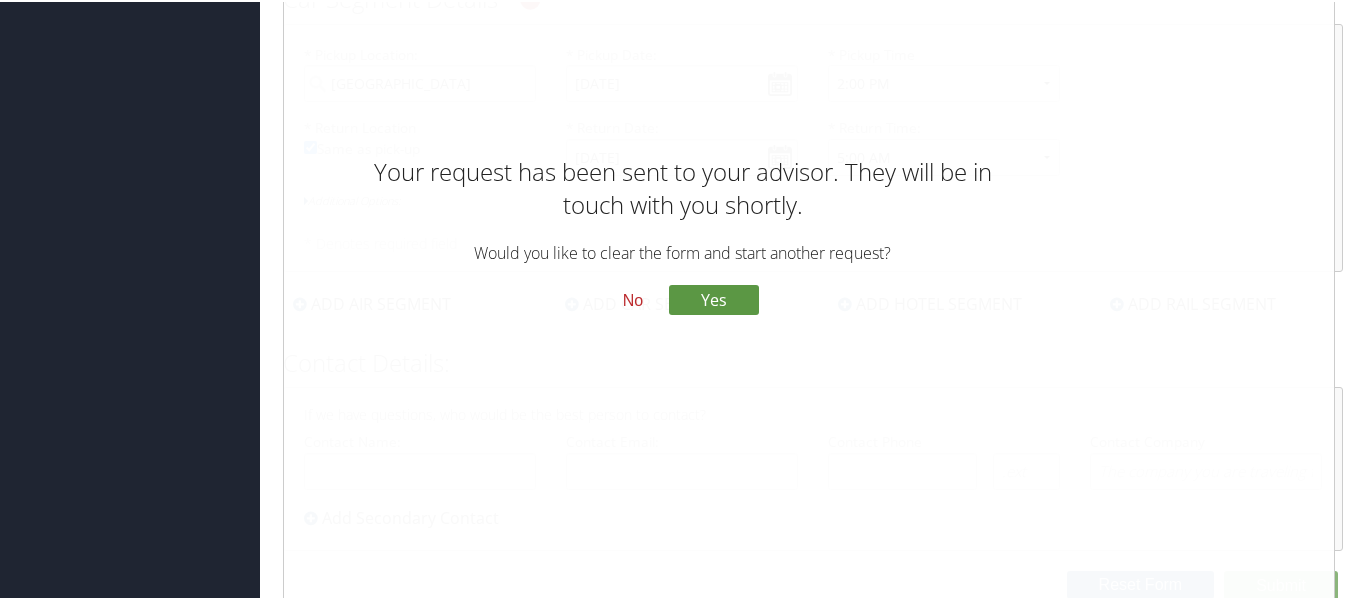 click on "No" at bounding box center (633, 300) 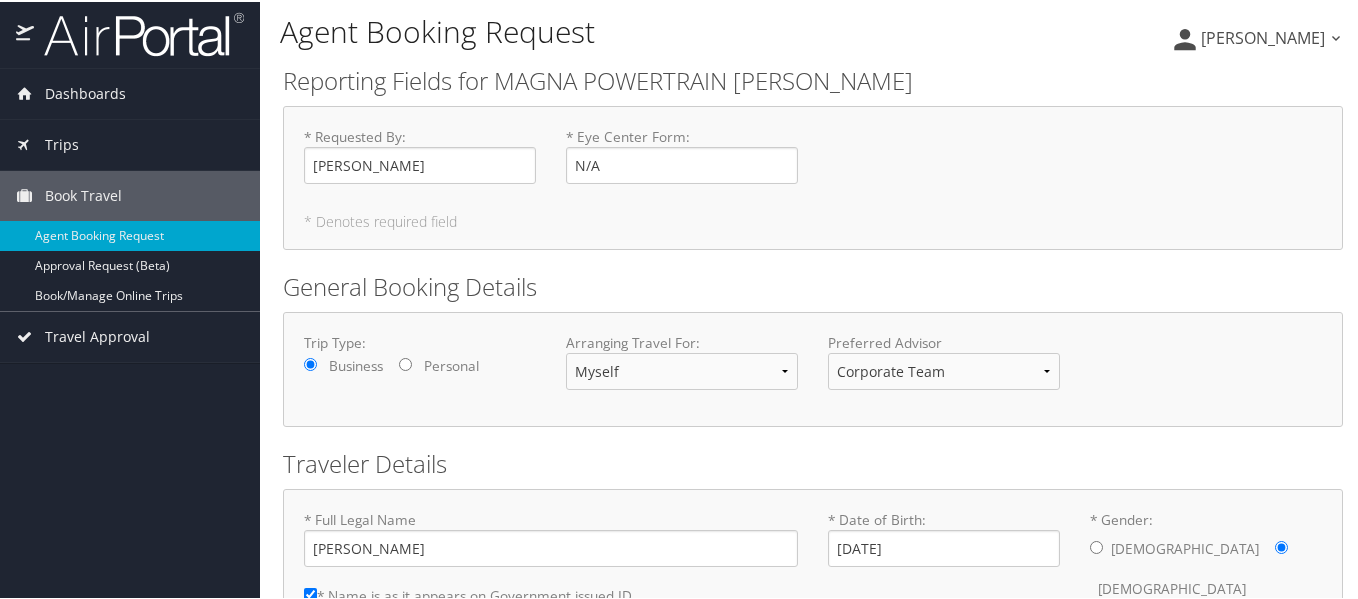 scroll, scrollTop: 0, scrollLeft: 0, axis: both 